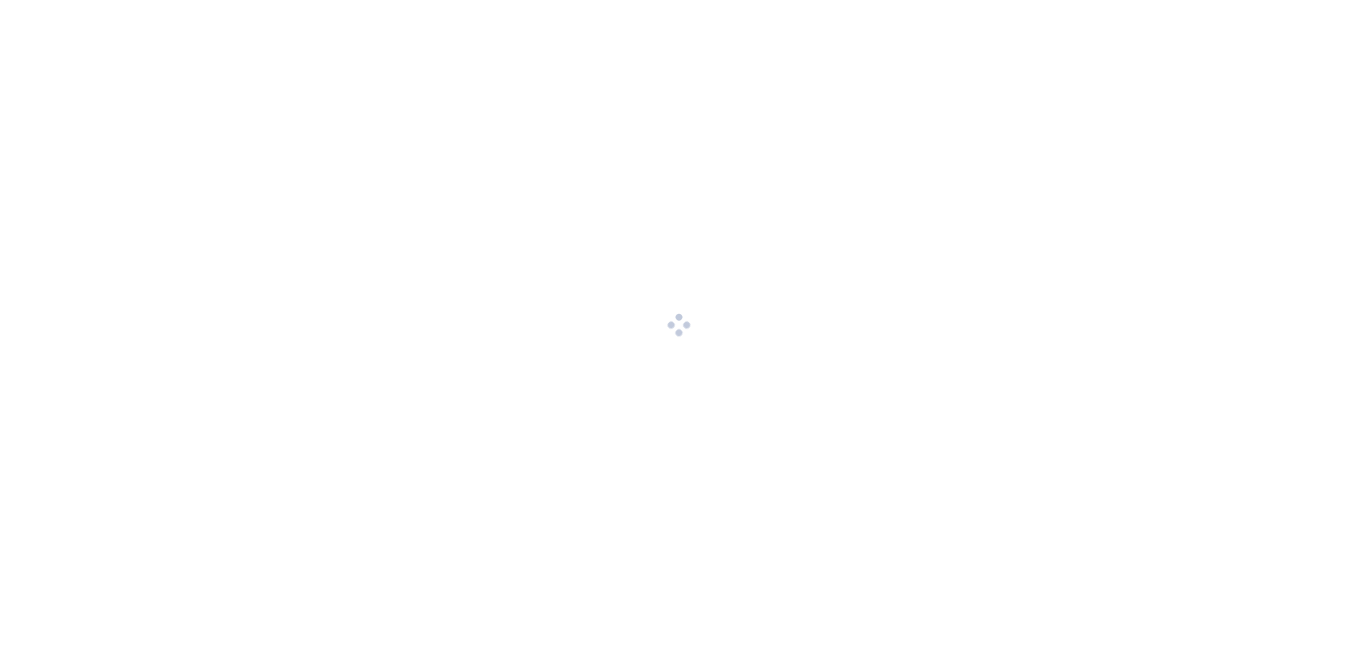 scroll, scrollTop: 0, scrollLeft: 0, axis: both 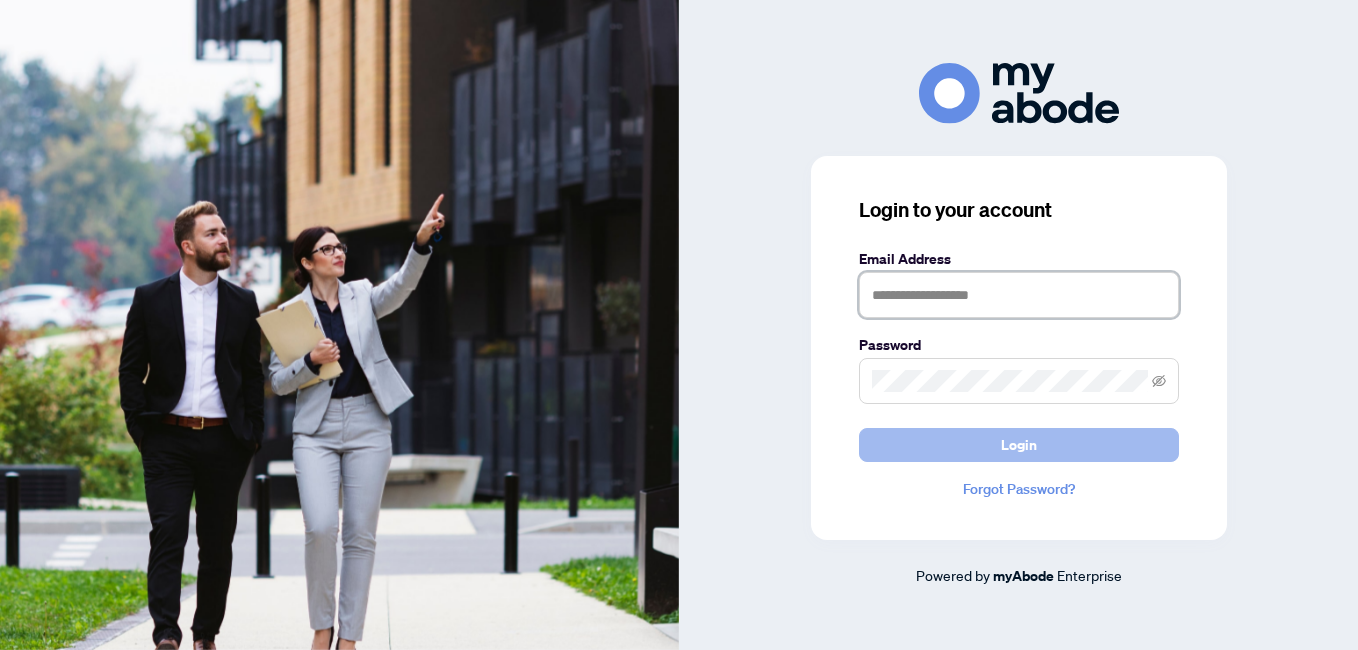 type on "**********" 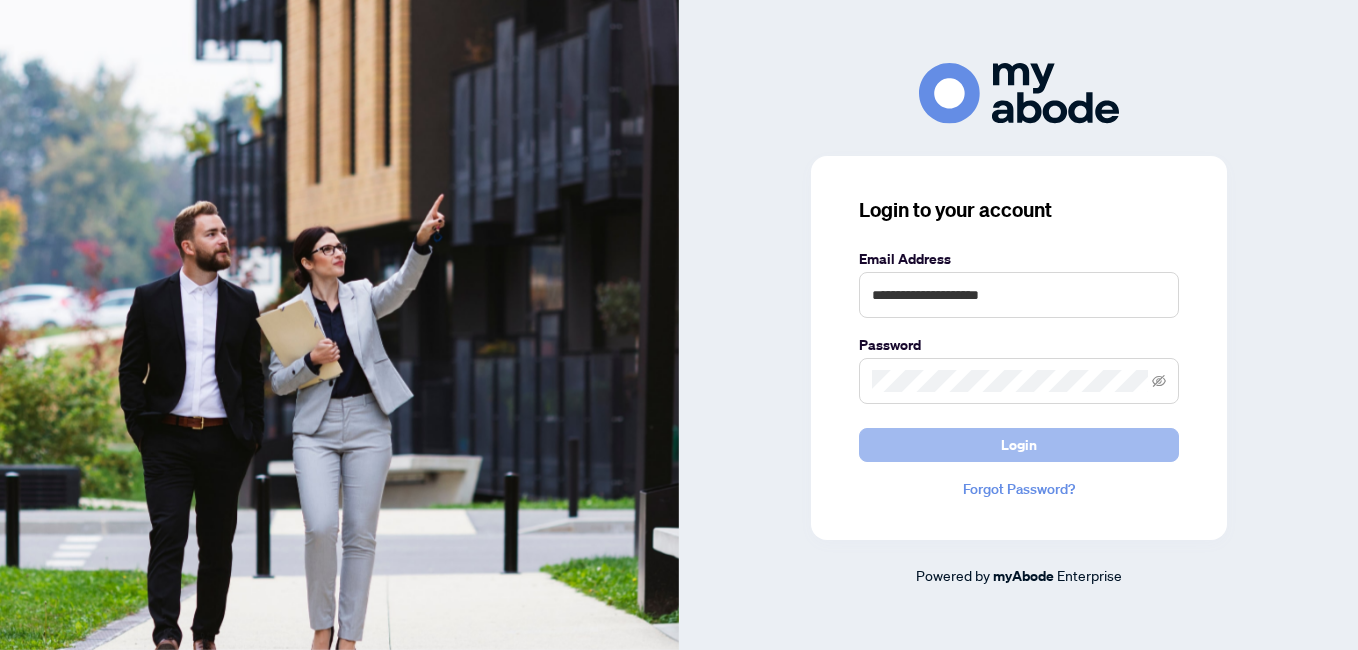click on "Login" at bounding box center [1019, 445] 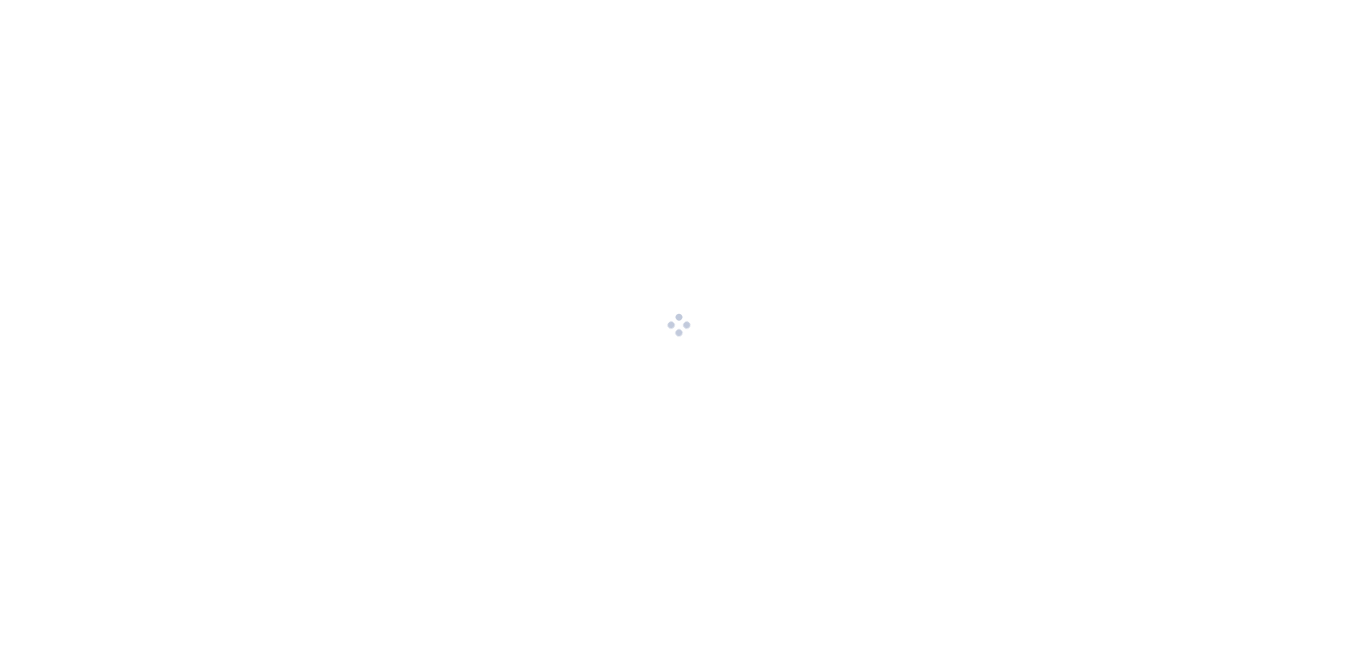 scroll, scrollTop: 0, scrollLeft: 0, axis: both 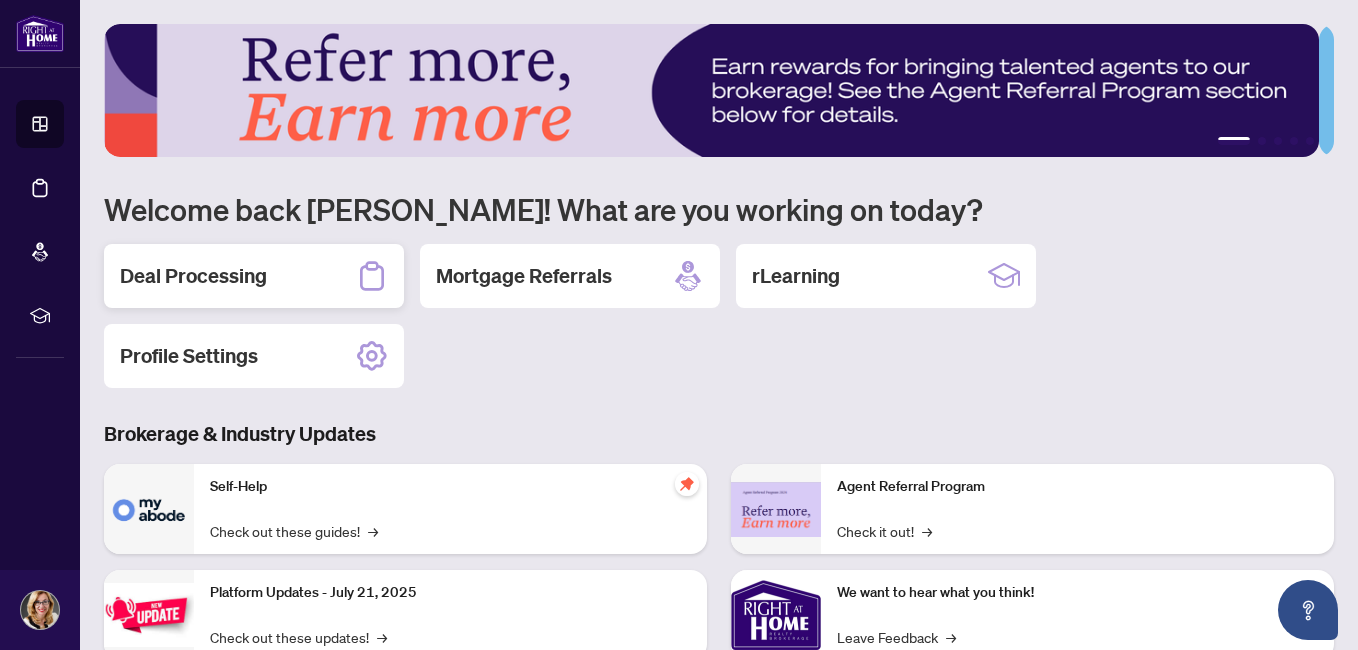 click on "Deal Processing" at bounding box center [254, 276] 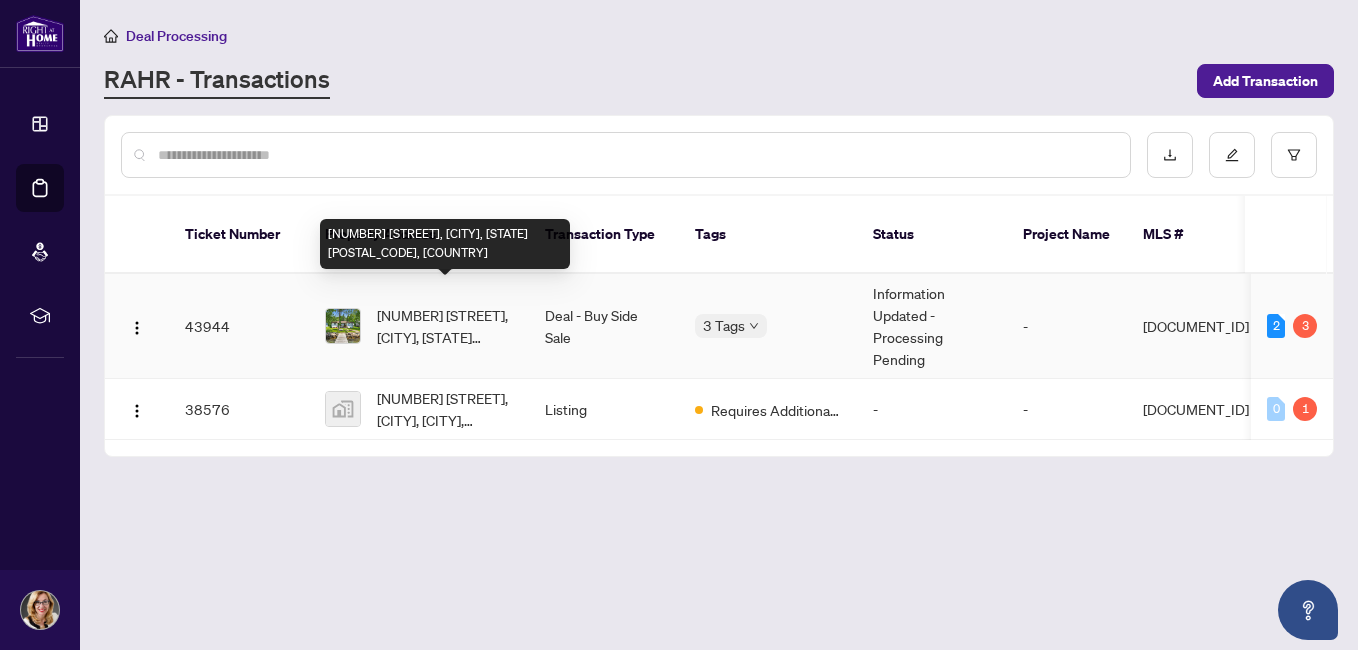 click on "[NUMBER] [STREET], [CITY], [STATE] [POSTAL_CODE], [COUNTRY]" at bounding box center [445, 326] 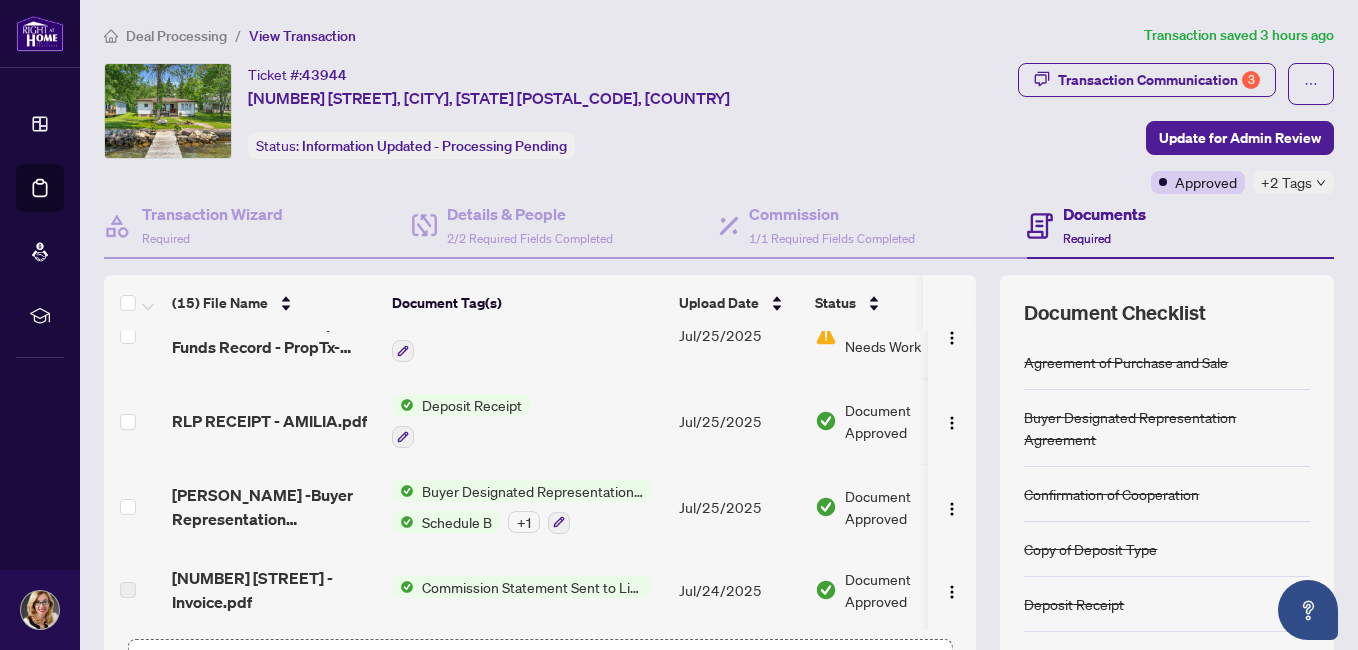 scroll, scrollTop: 221, scrollLeft: 0, axis: vertical 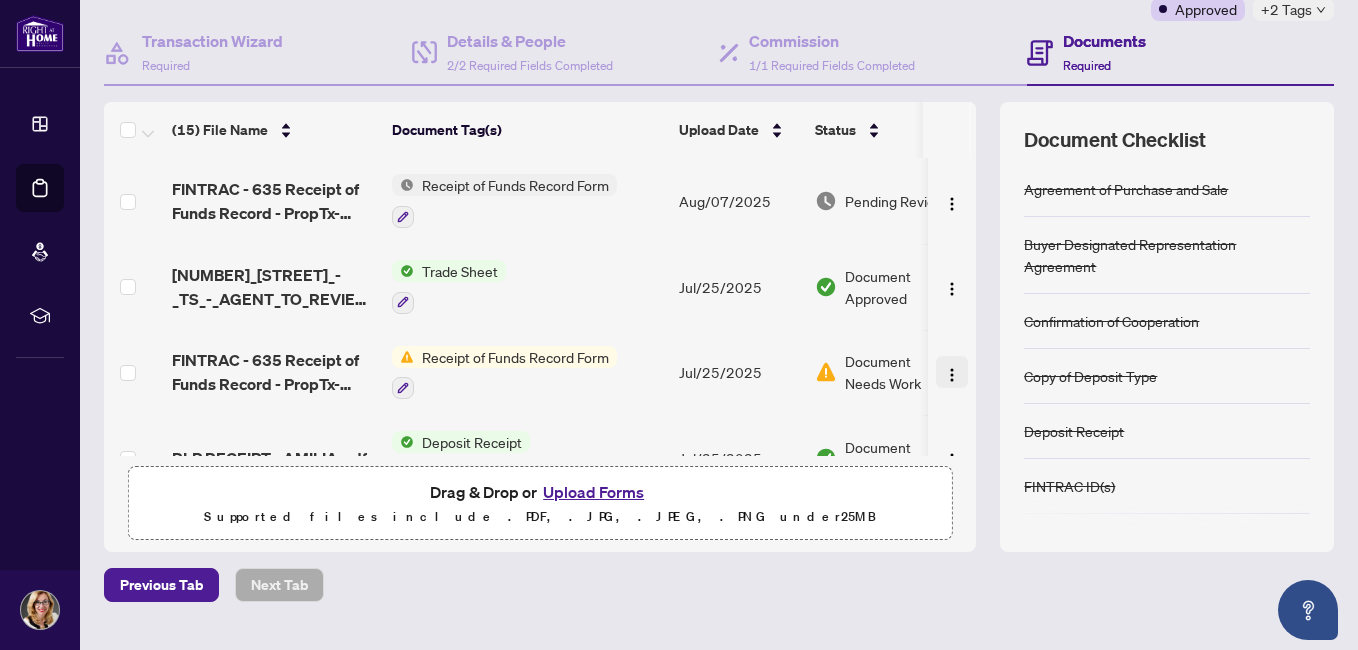click at bounding box center [952, 375] 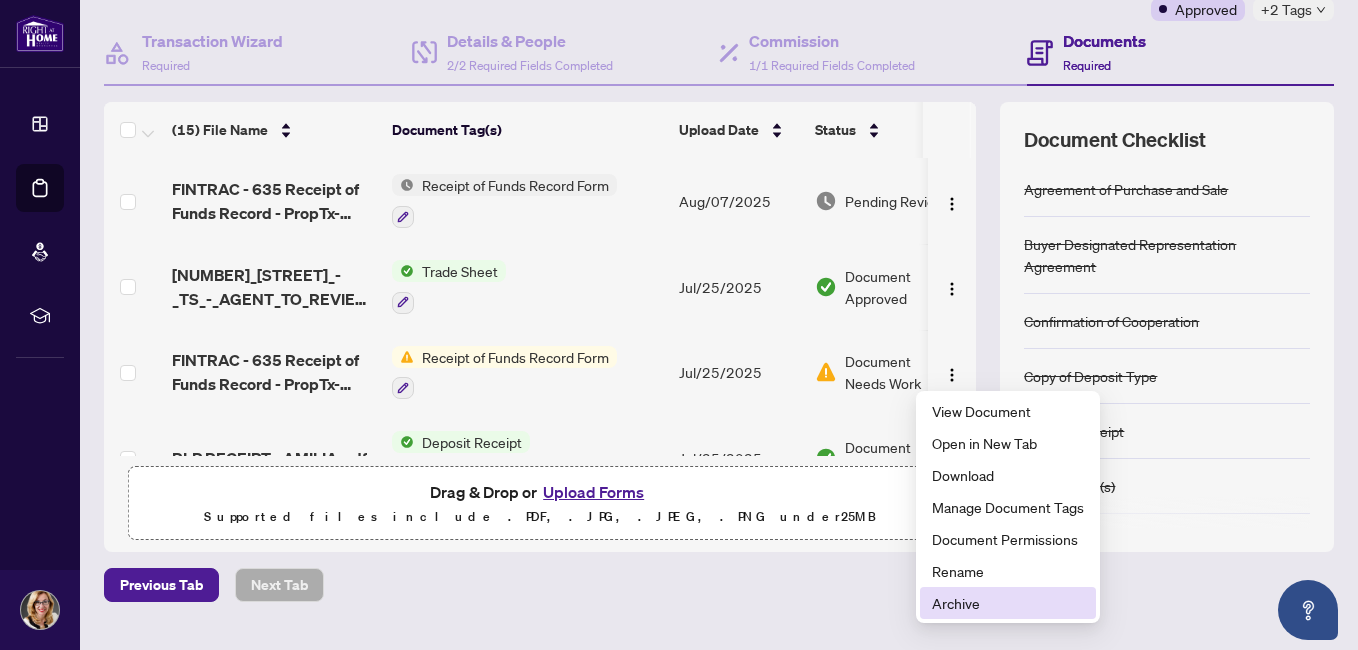 click on "Archive" at bounding box center [1008, 603] 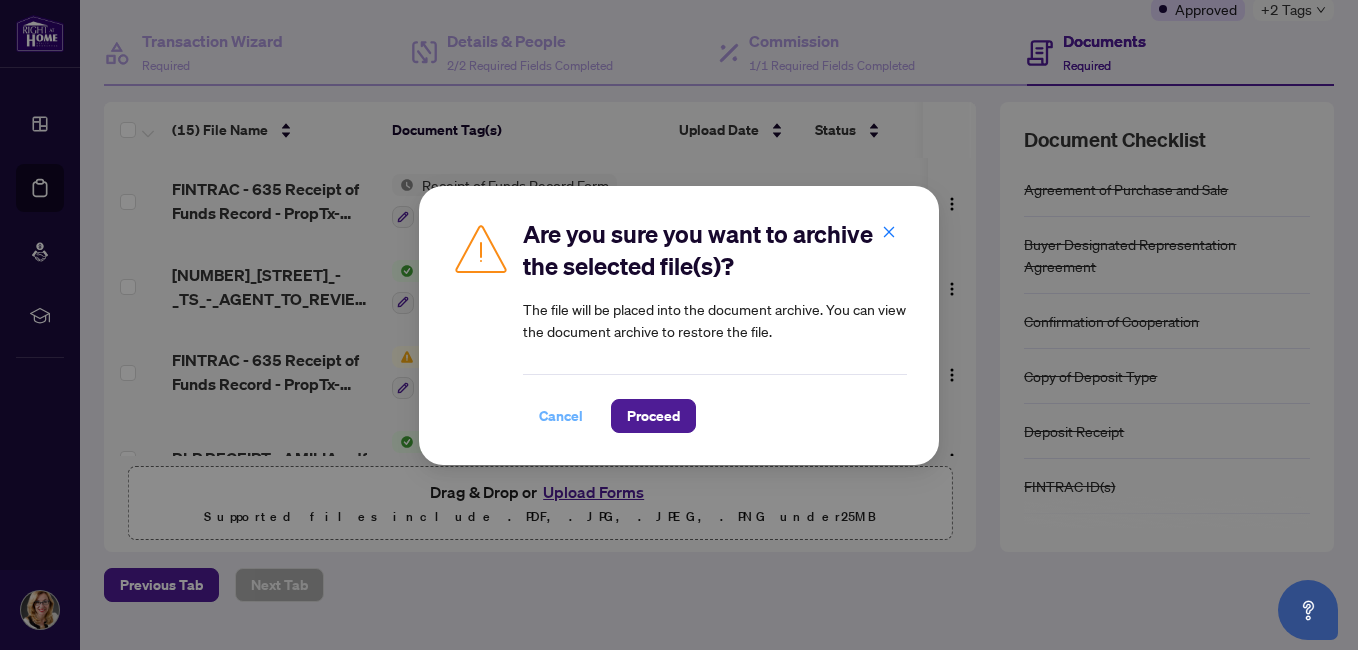 click on "Cancel" at bounding box center [561, 416] 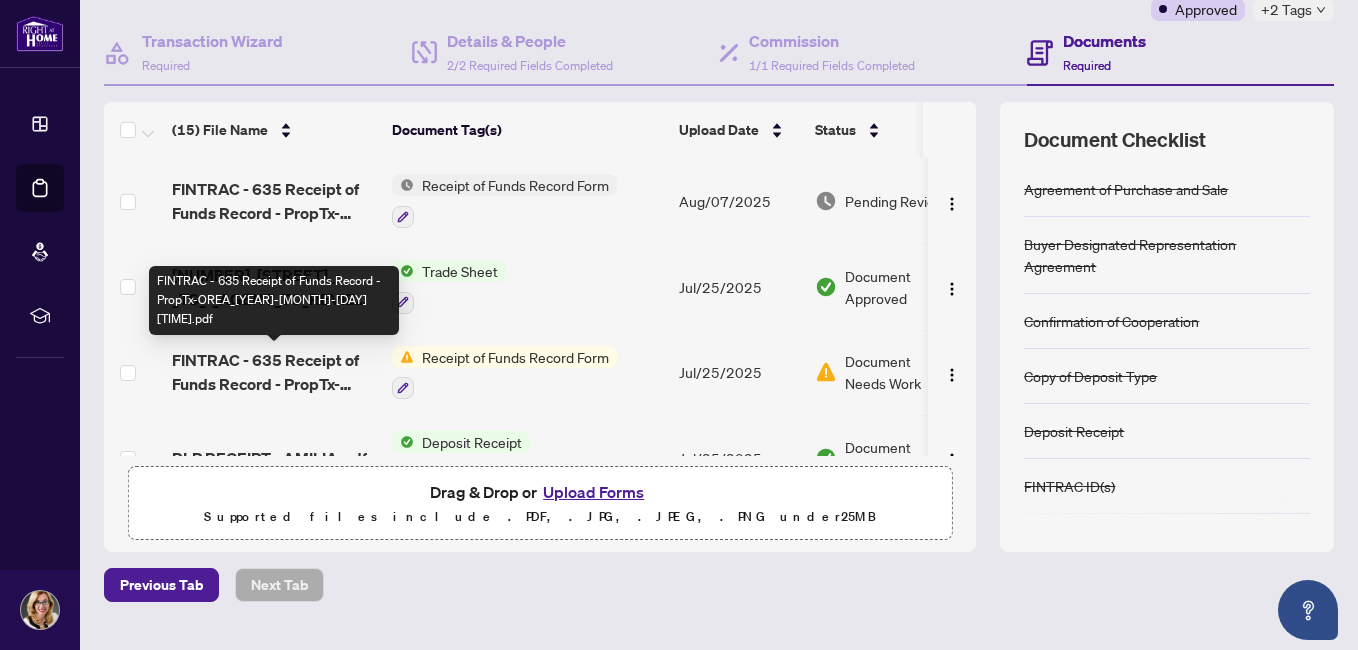 click on "FINTRAC - 635 Receipt of Funds Record - PropTx-OREA_2025-07-25 16_11_03.pdf" at bounding box center (274, 372) 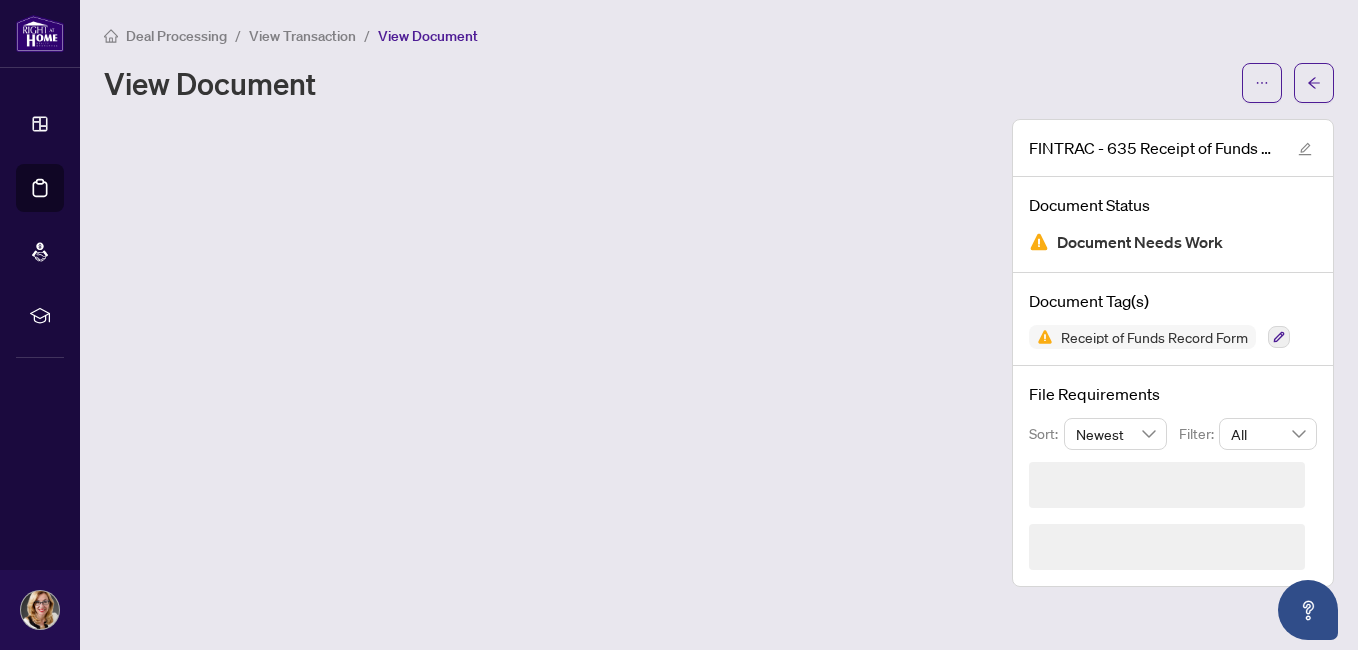 scroll, scrollTop: 0, scrollLeft: 0, axis: both 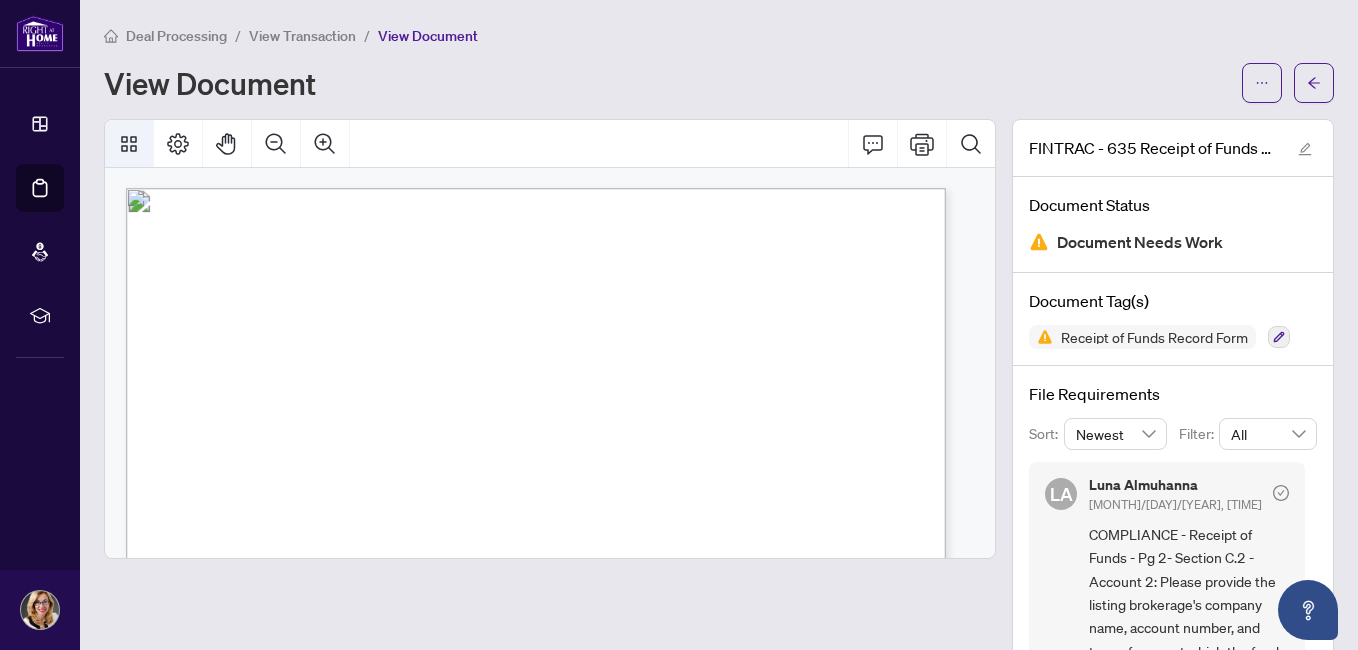 click 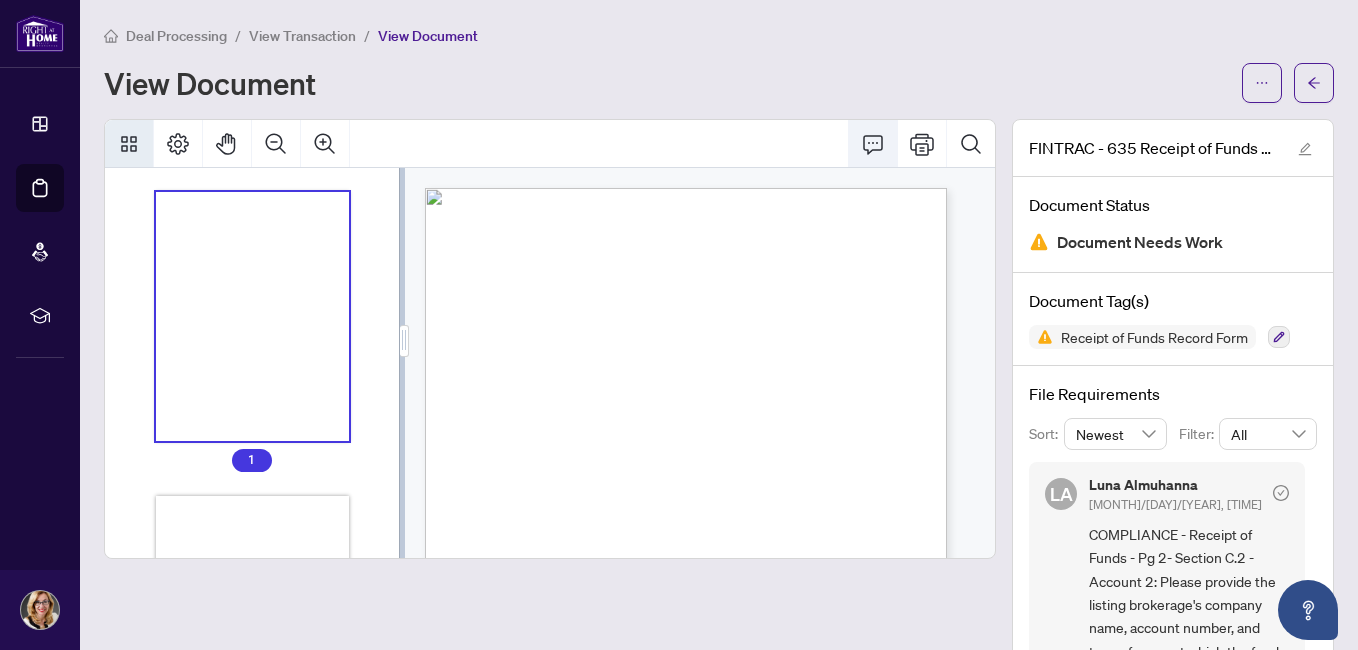 click 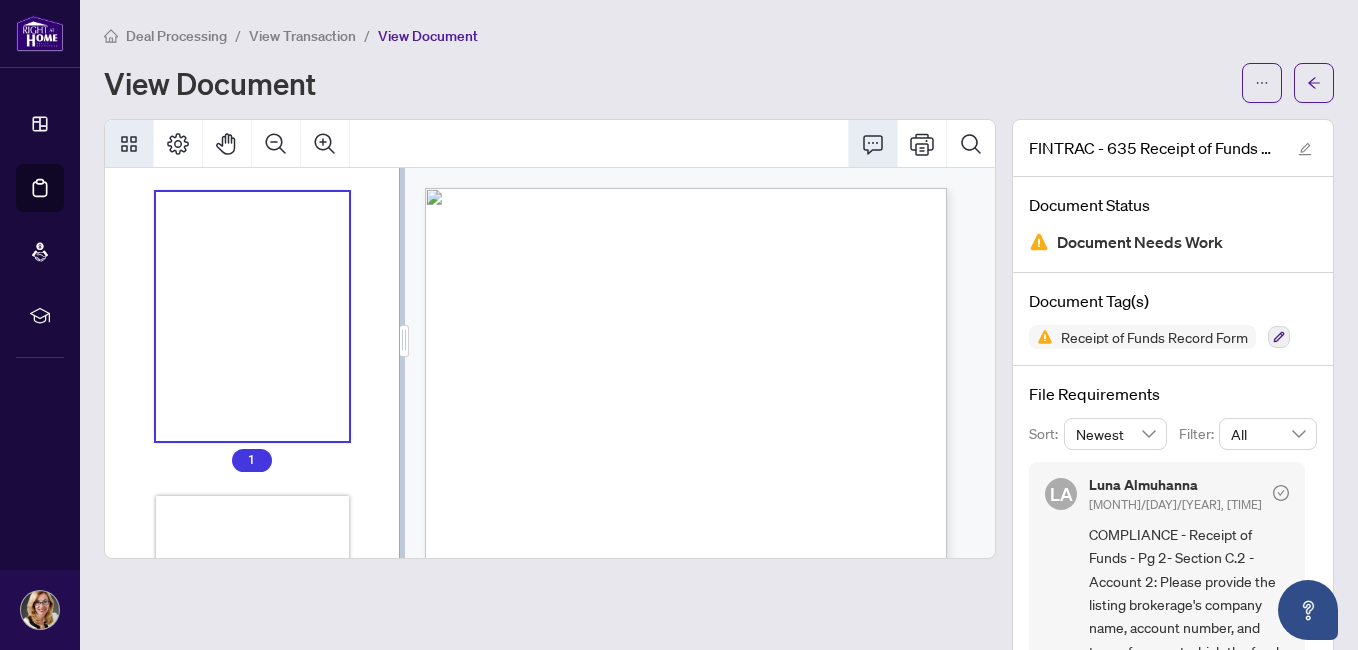click 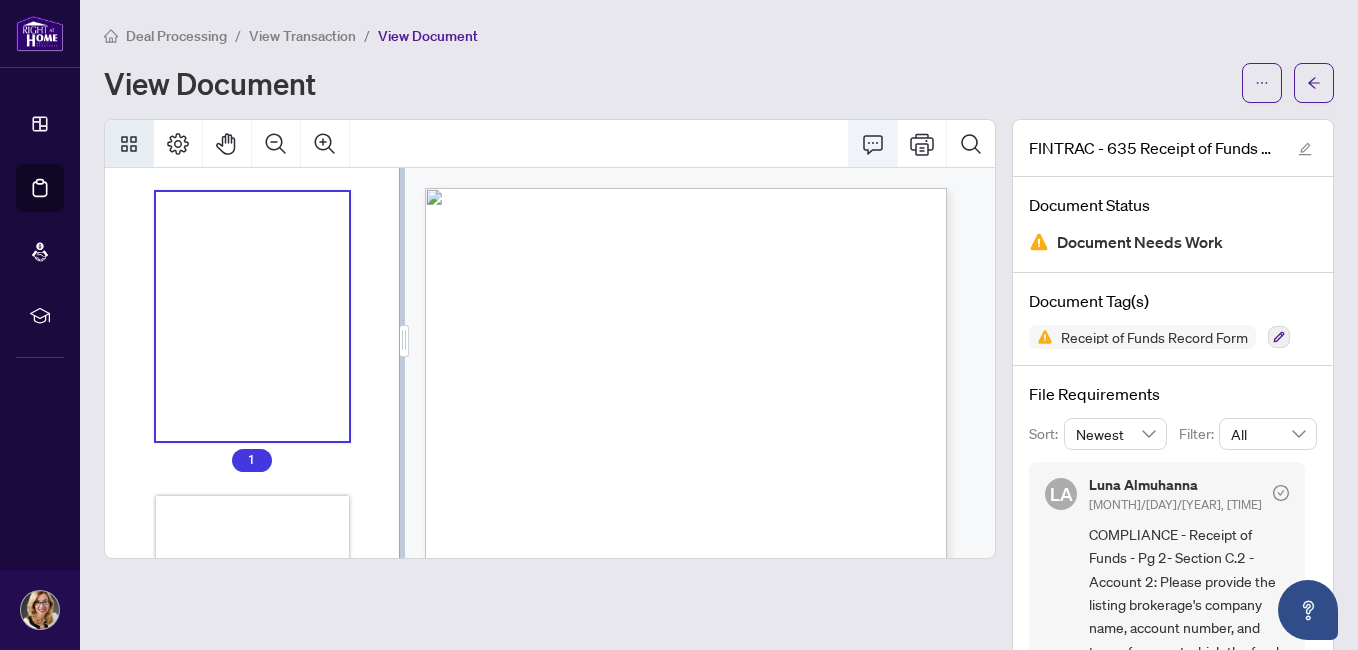 click 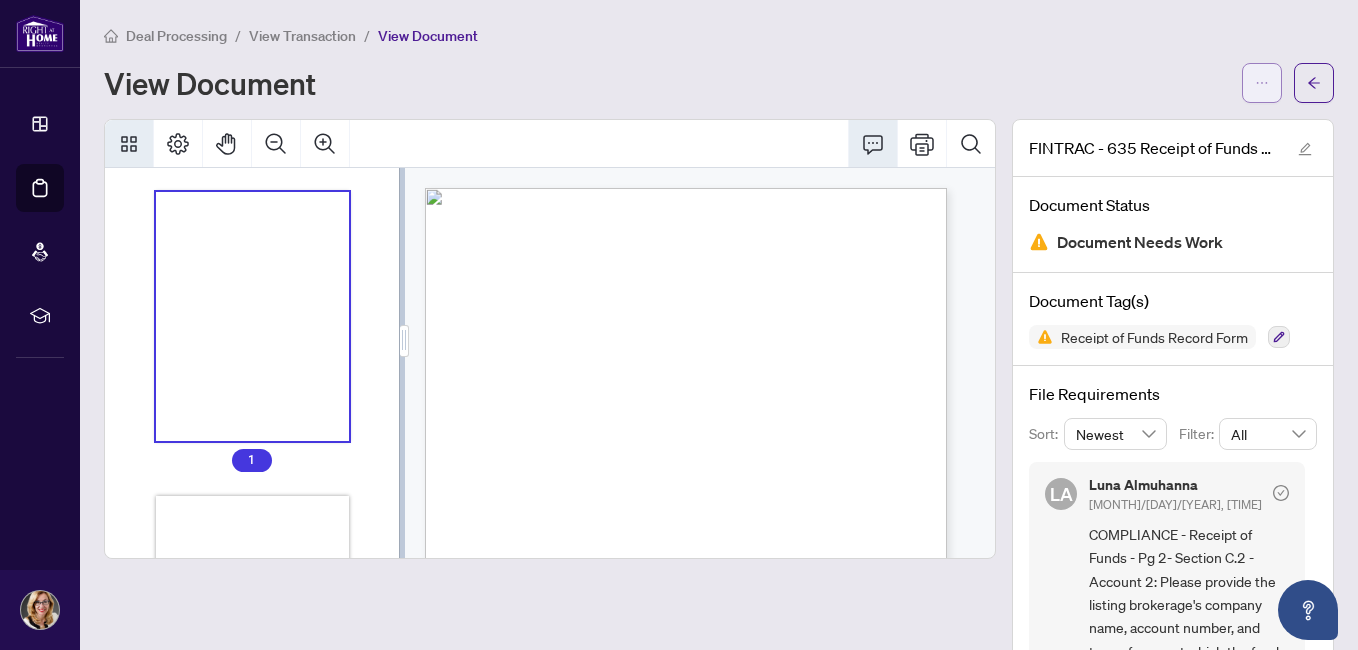 click 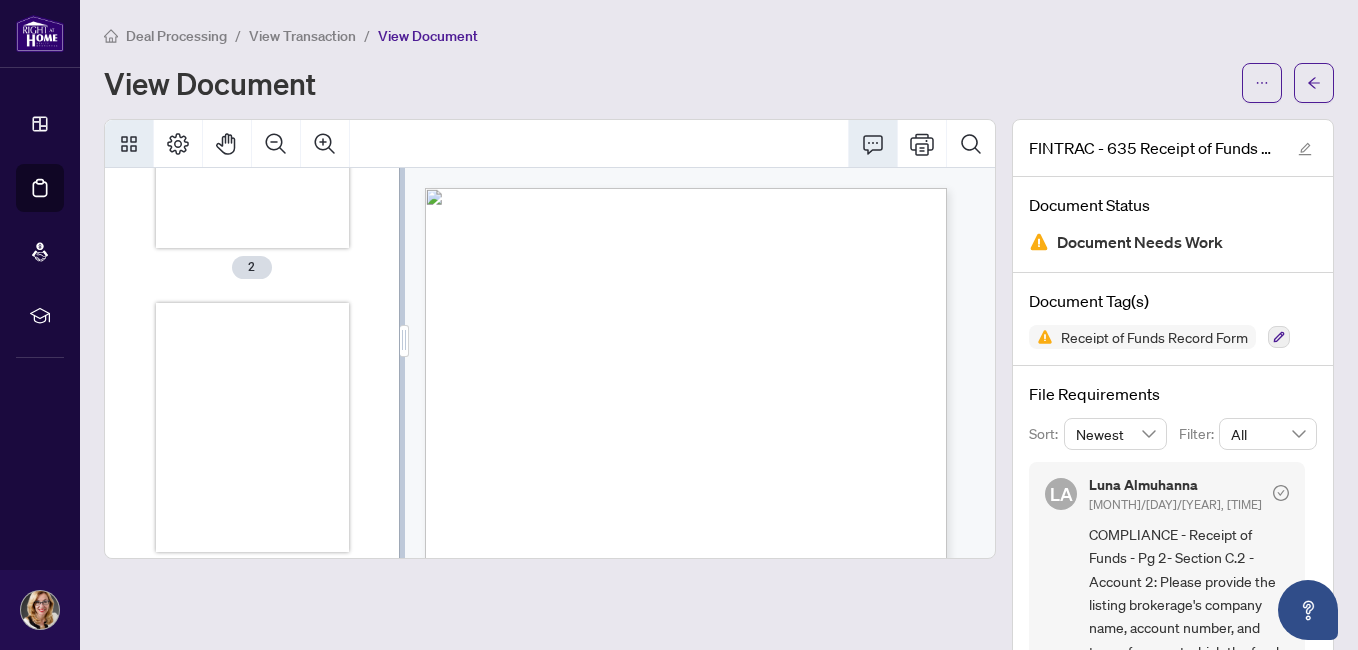 scroll, scrollTop: 850, scrollLeft: 0, axis: vertical 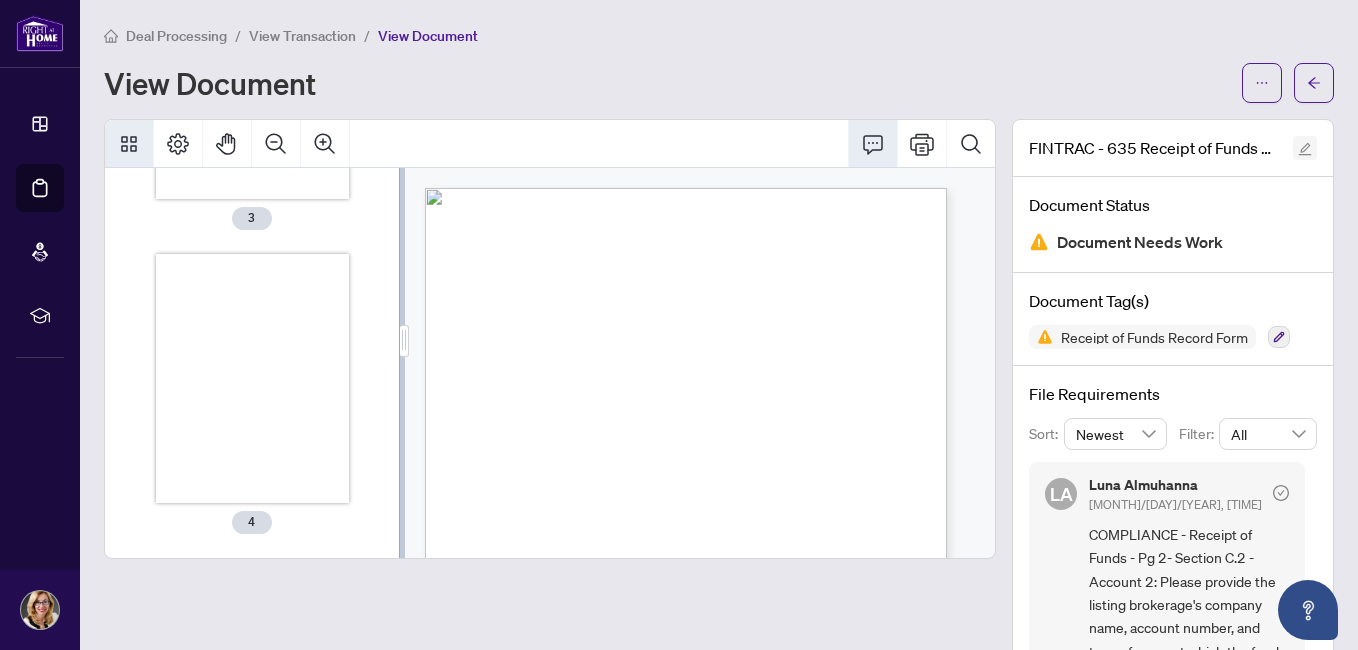 click 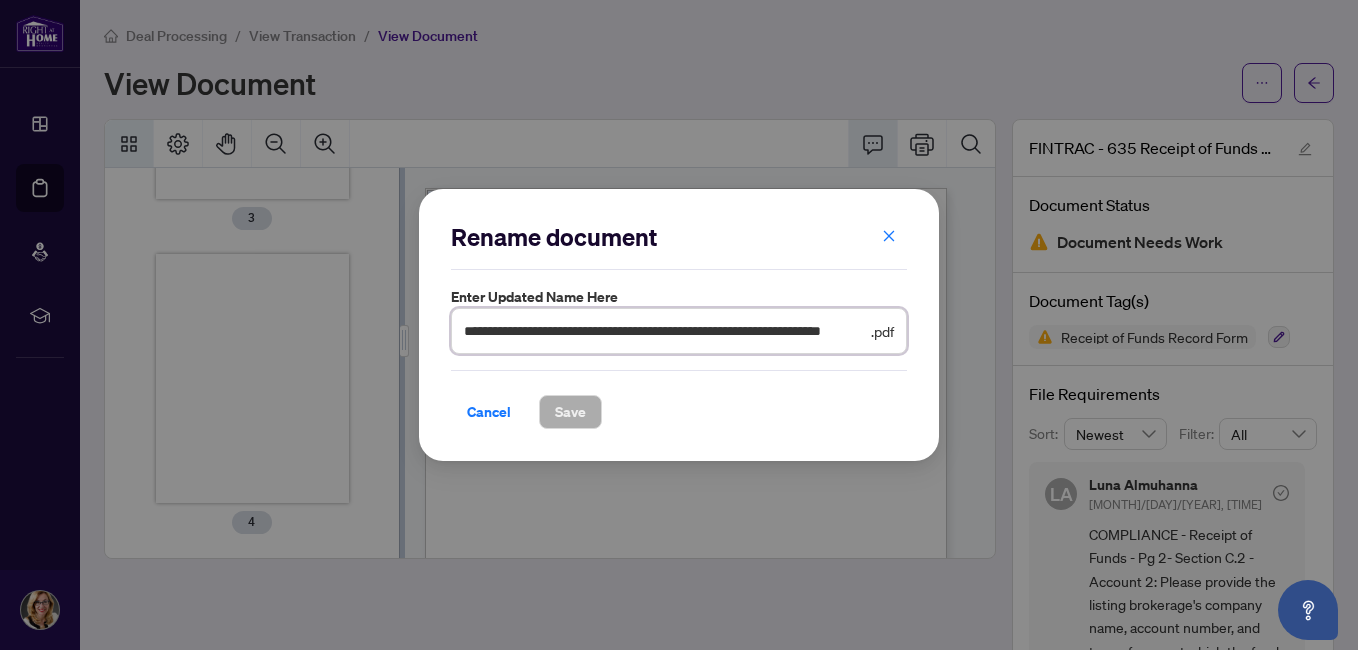 click on "**********" at bounding box center (665, 331) 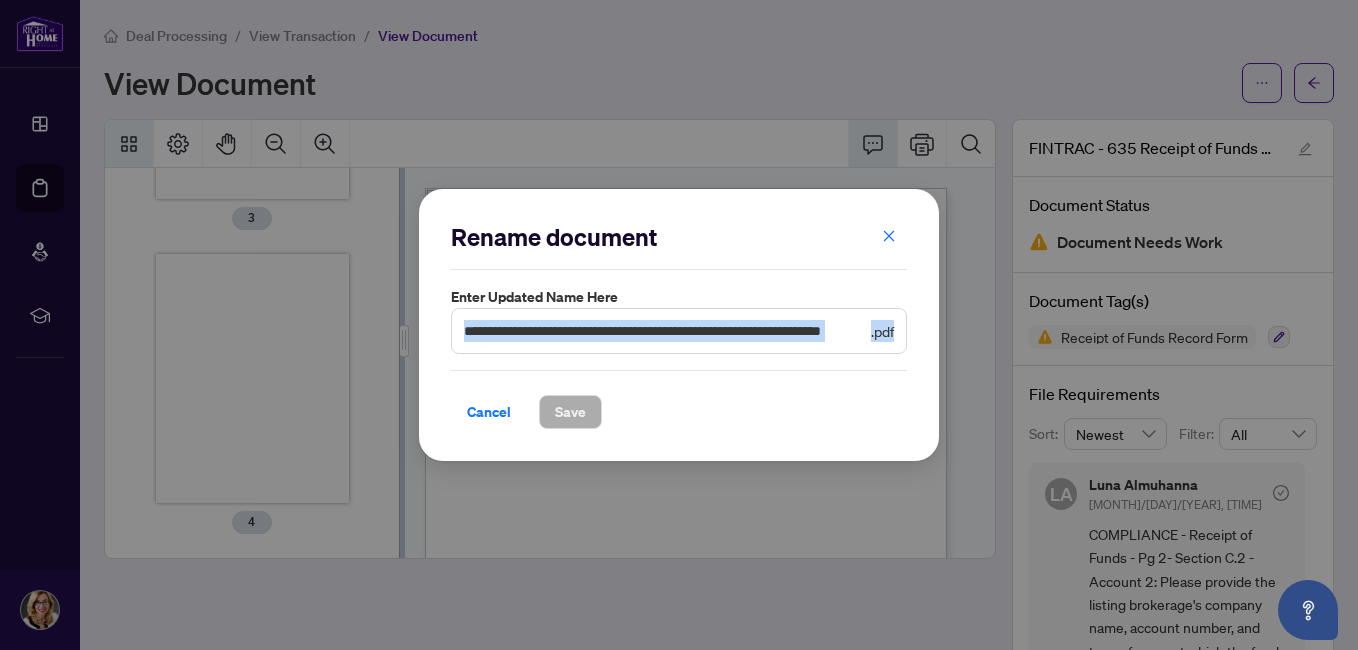drag, startPoint x: 896, startPoint y: 326, endPoint x: 729, endPoint y: 321, distance: 167.07483 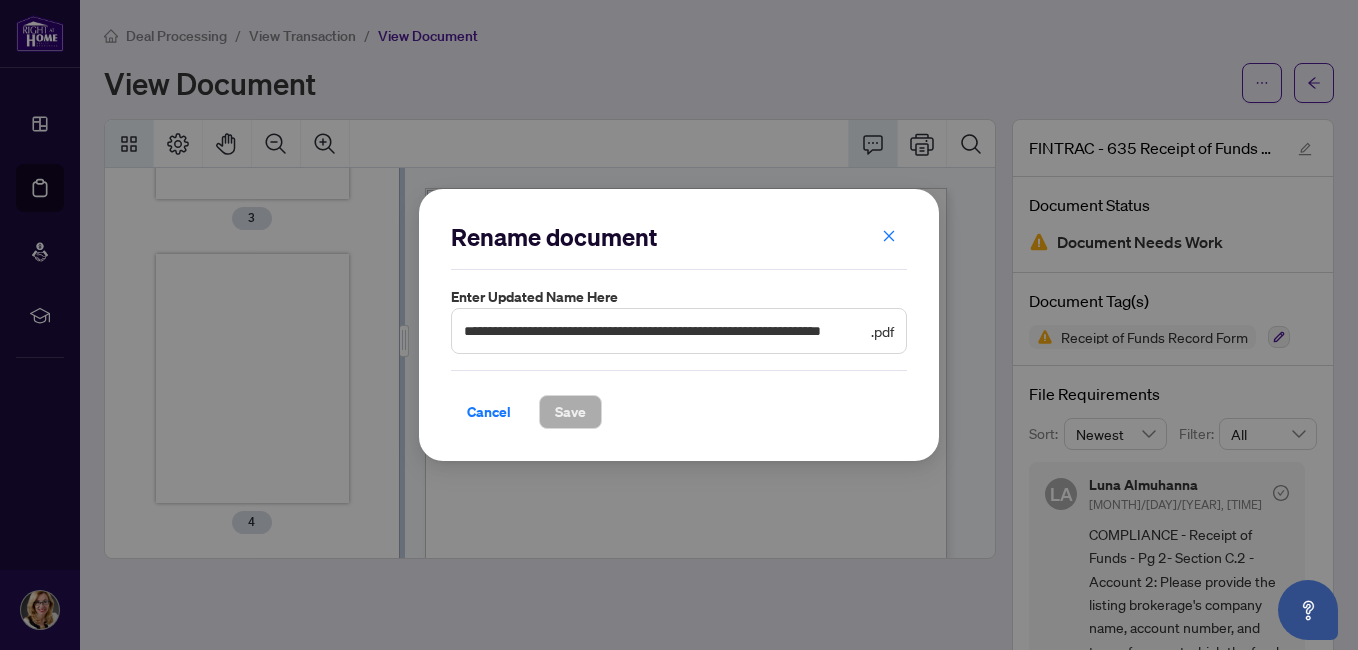 click on ".pdf" at bounding box center [882, 331] 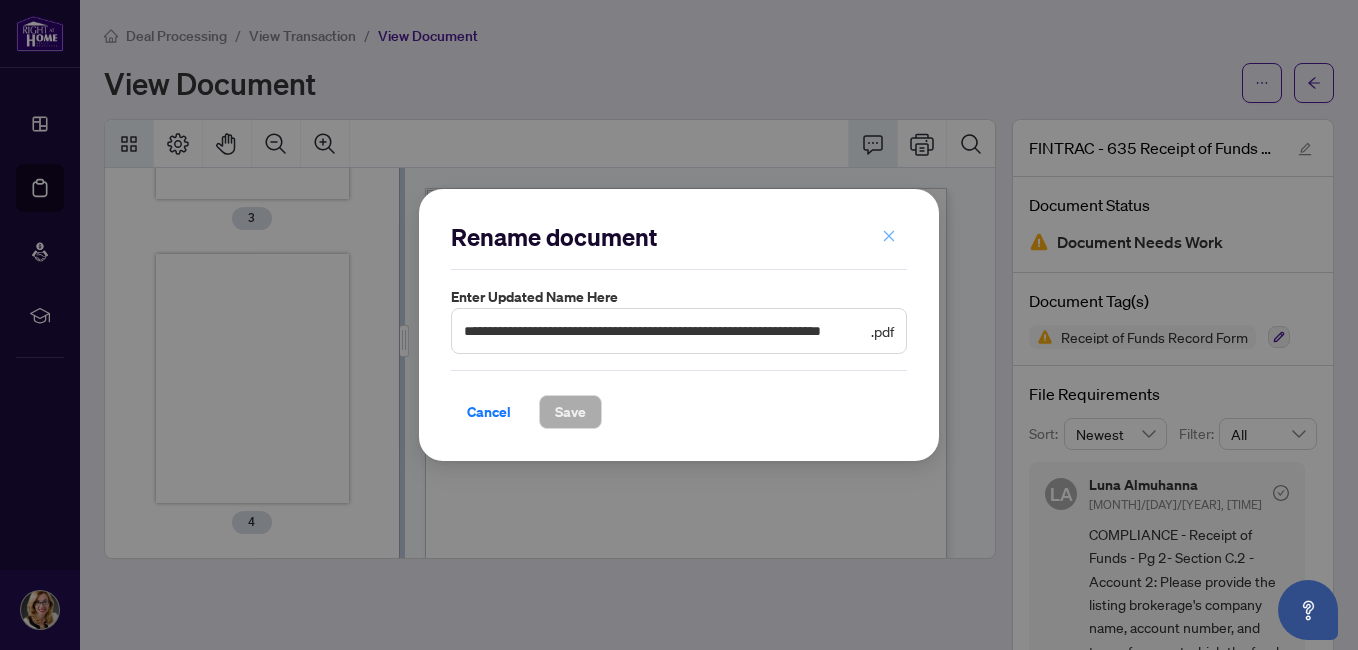 click 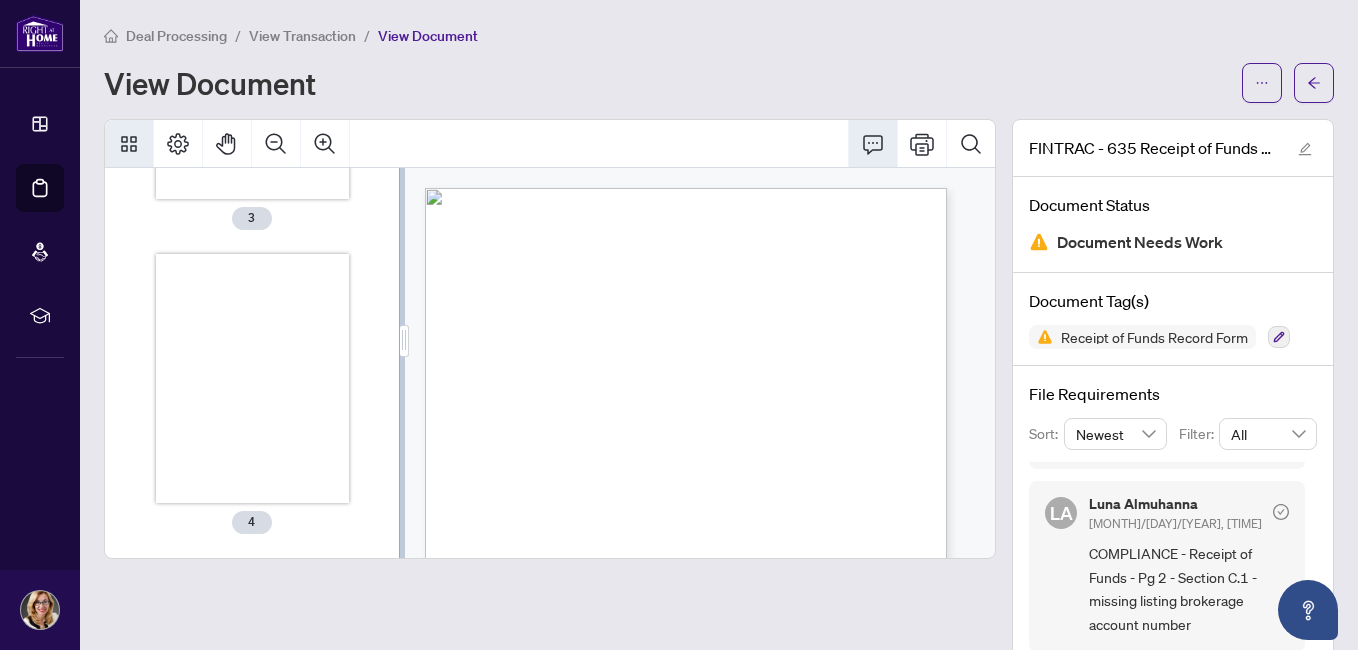 scroll, scrollTop: 379, scrollLeft: 0, axis: vertical 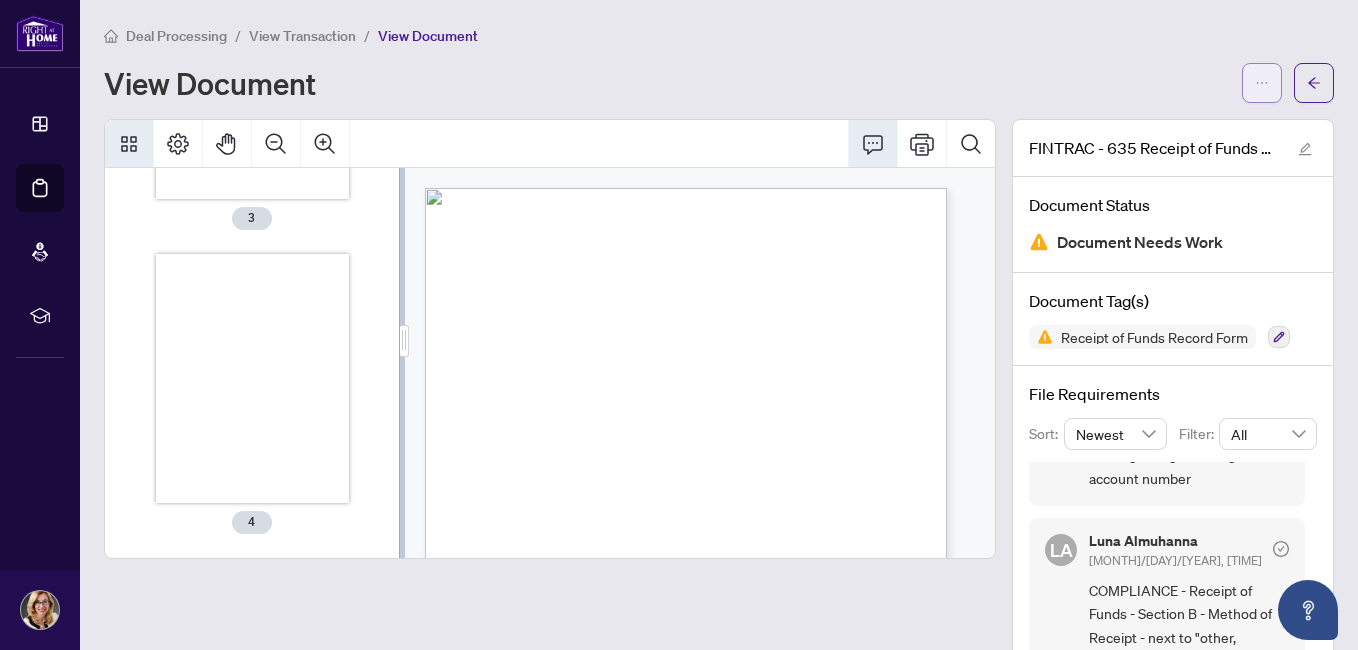 click 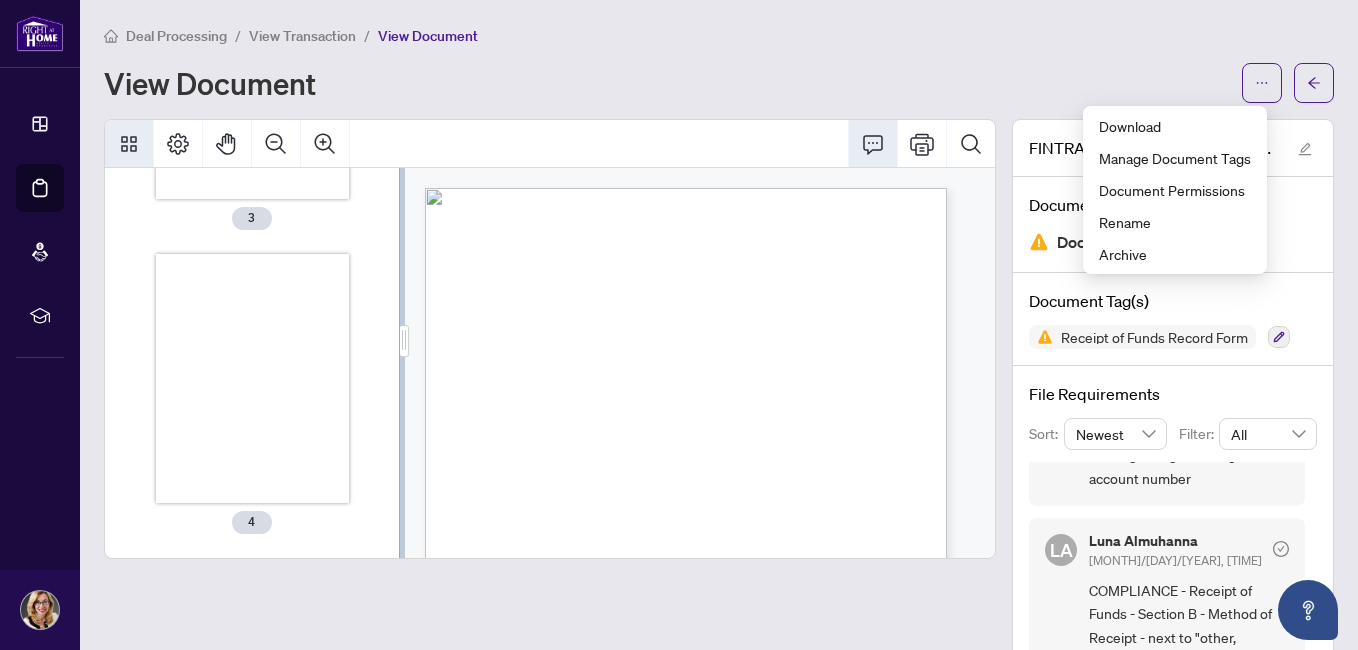 scroll, scrollTop: 260, scrollLeft: 0, axis: vertical 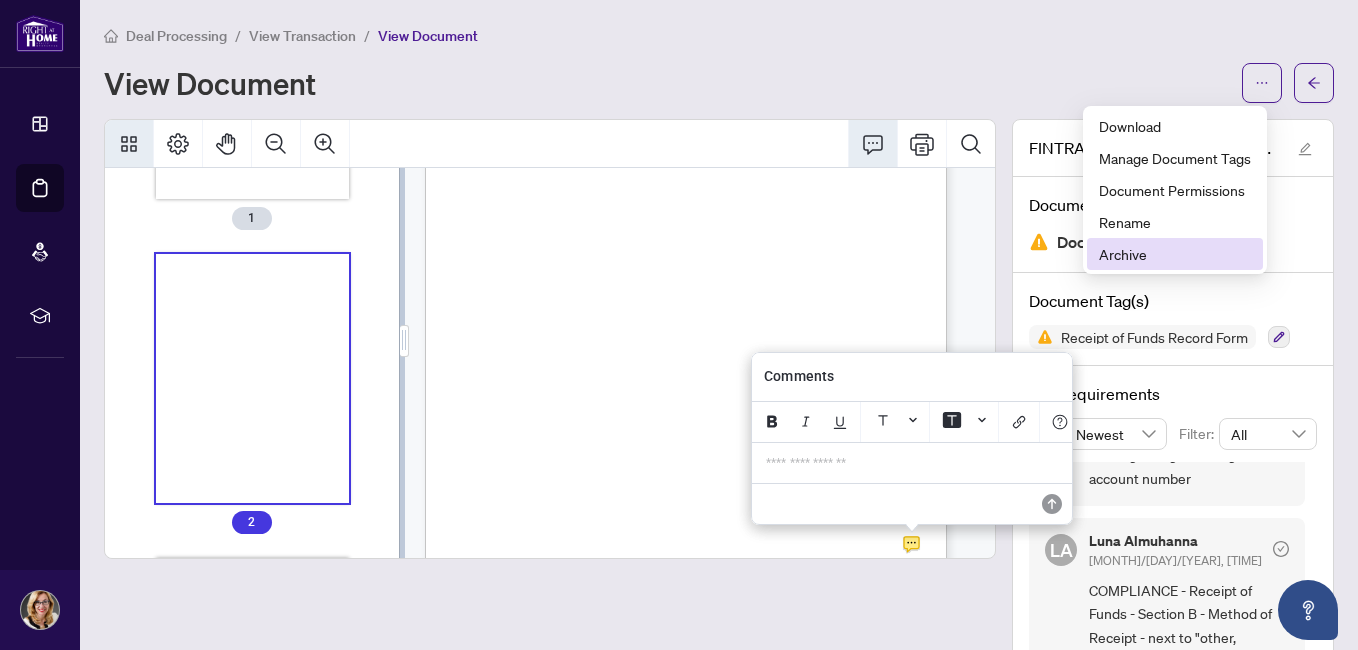 click on "Archive" at bounding box center (1175, 254) 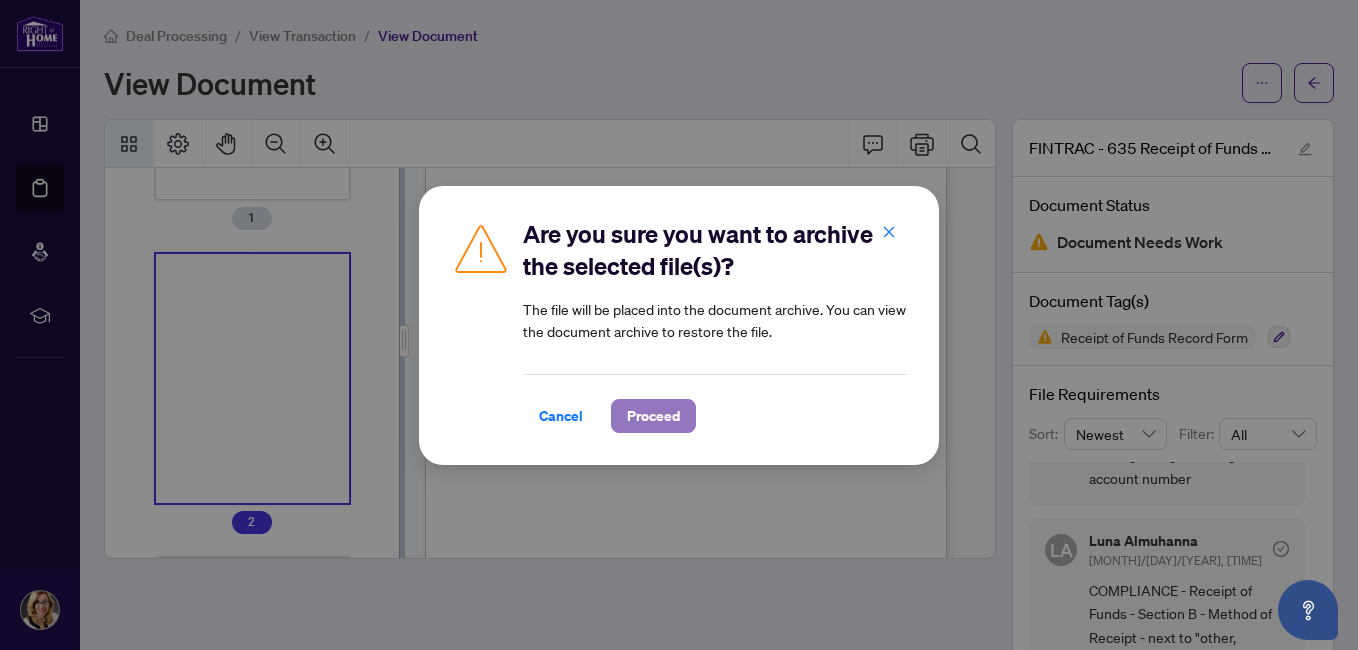 click on "Proceed" at bounding box center (653, 416) 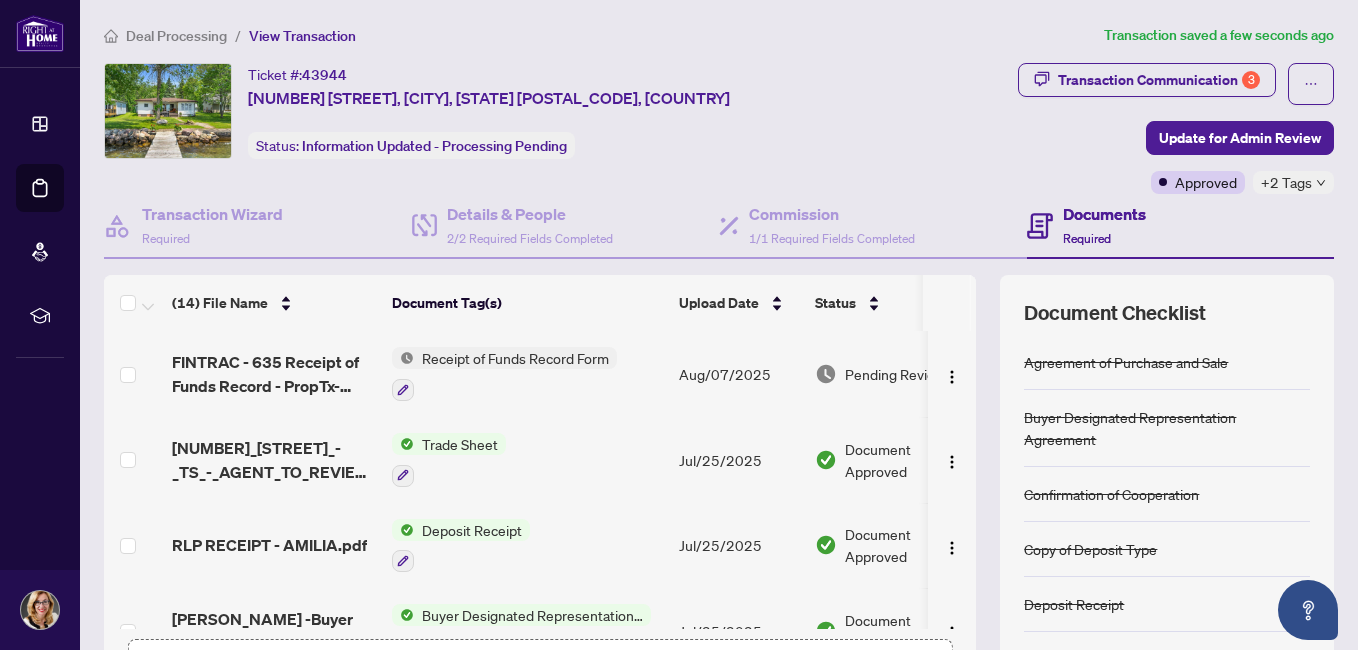 scroll, scrollTop: 0, scrollLeft: 51, axis: horizontal 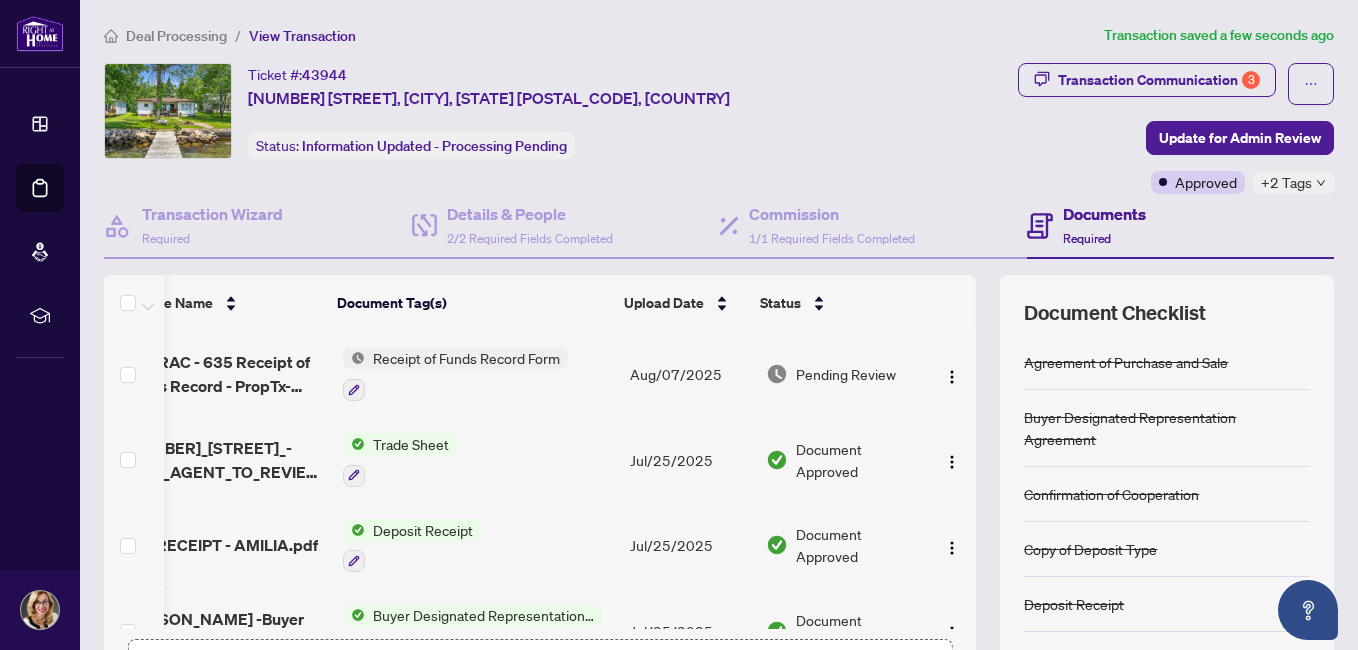 click on "+2 Tags" at bounding box center (1286, 182) 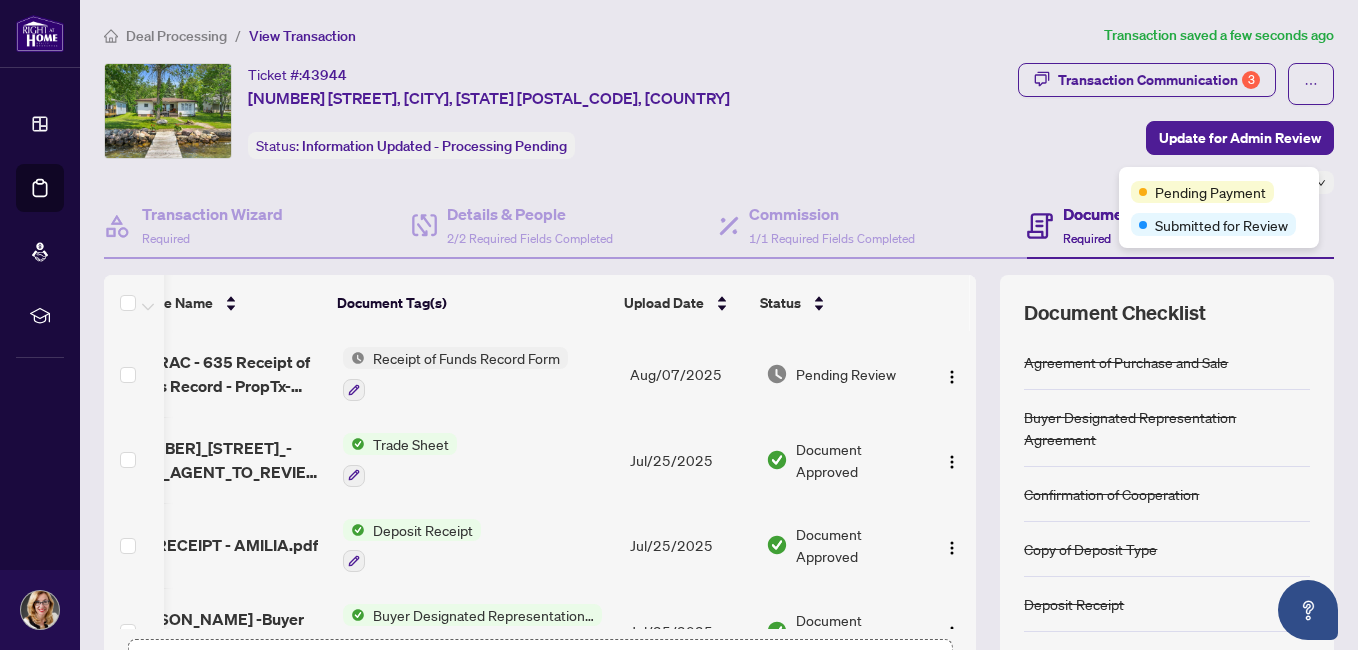 click on "Pending Payment" at bounding box center (1219, 191) 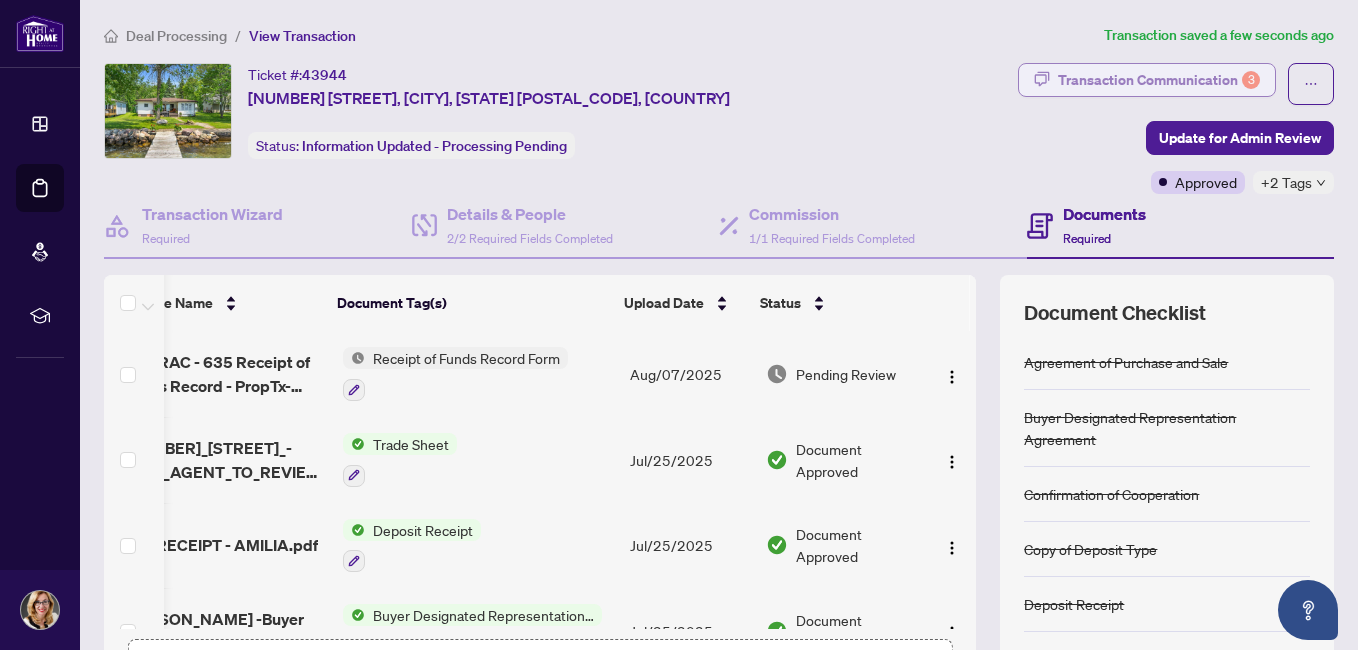 click on "Transaction Communication 3" at bounding box center [1159, 80] 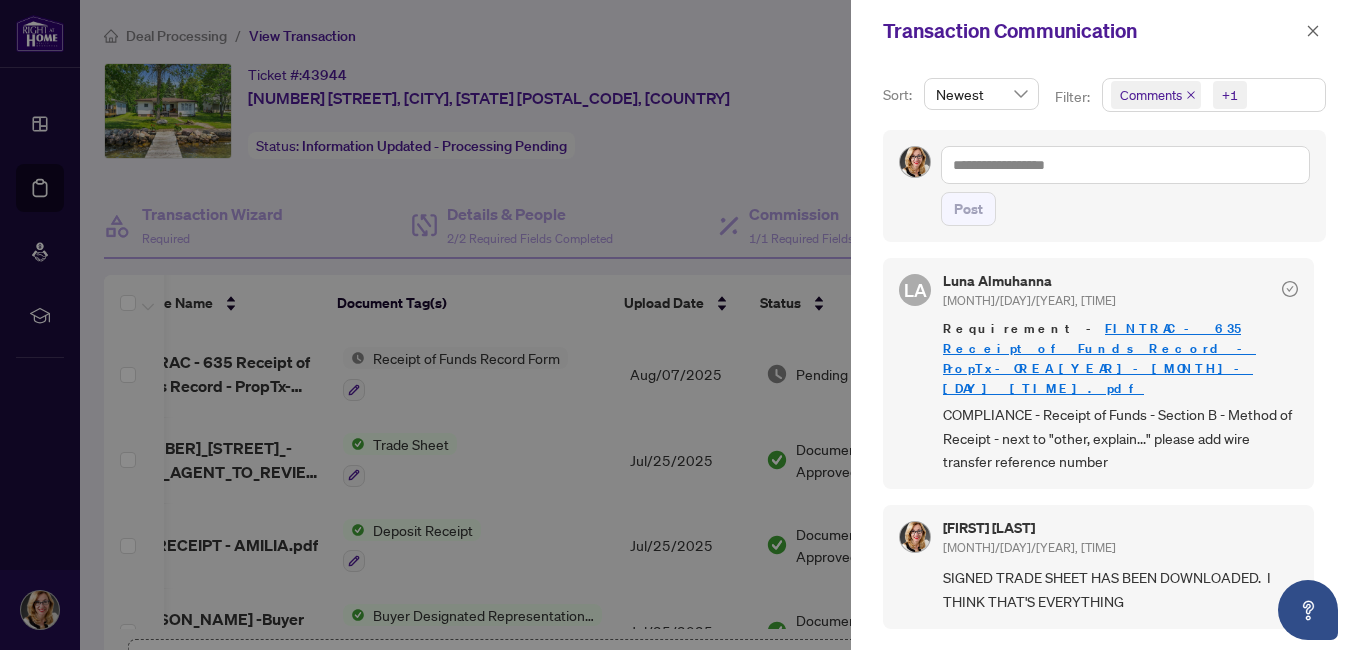 scroll, scrollTop: 512, scrollLeft: 0, axis: vertical 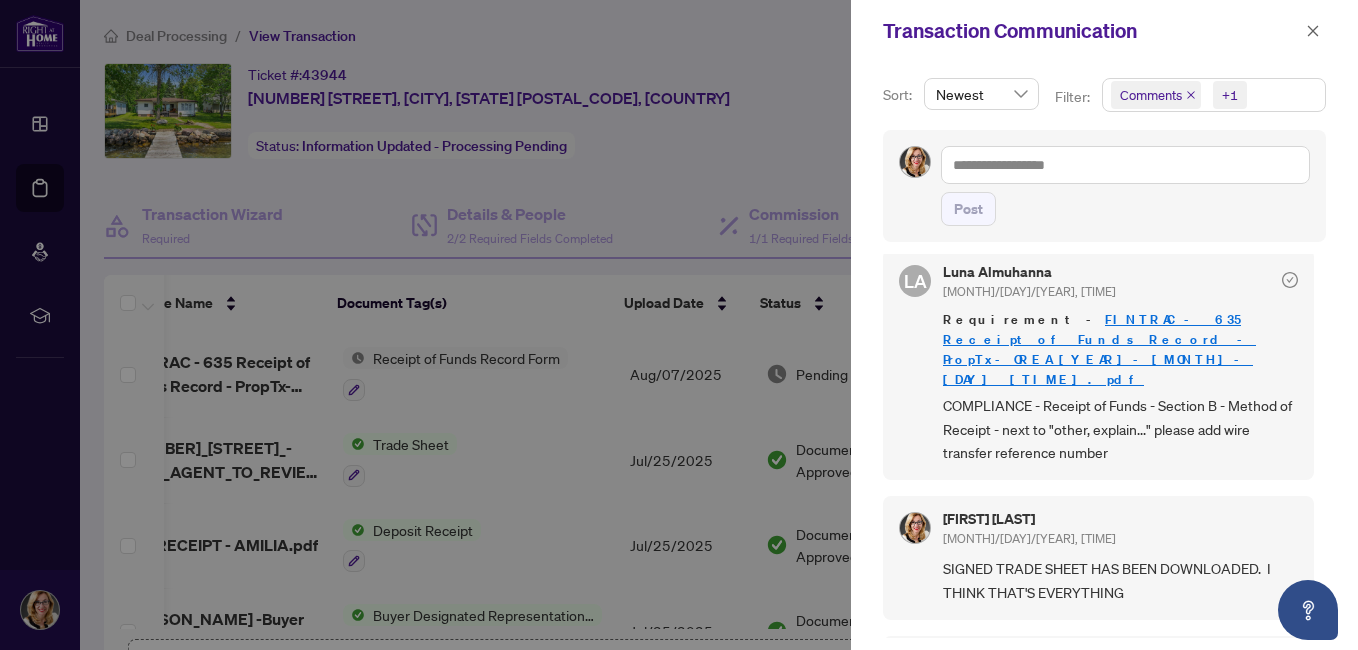 click at bounding box center [679, 325] 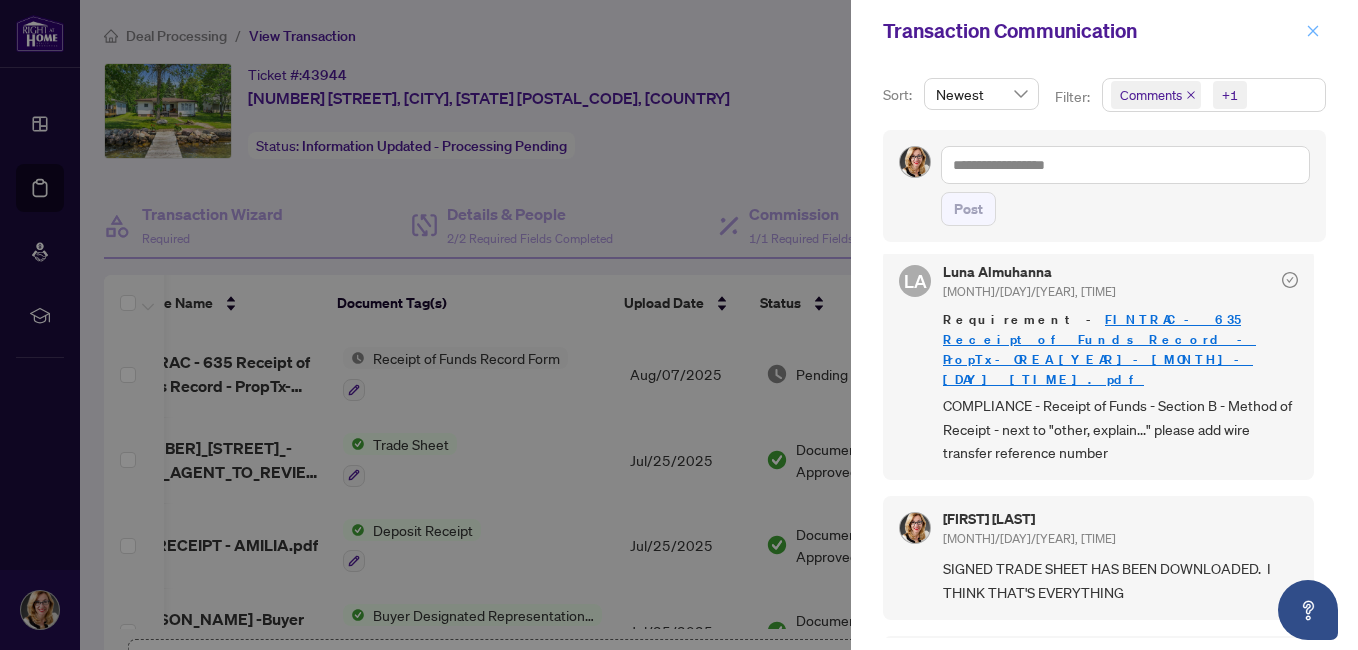 click 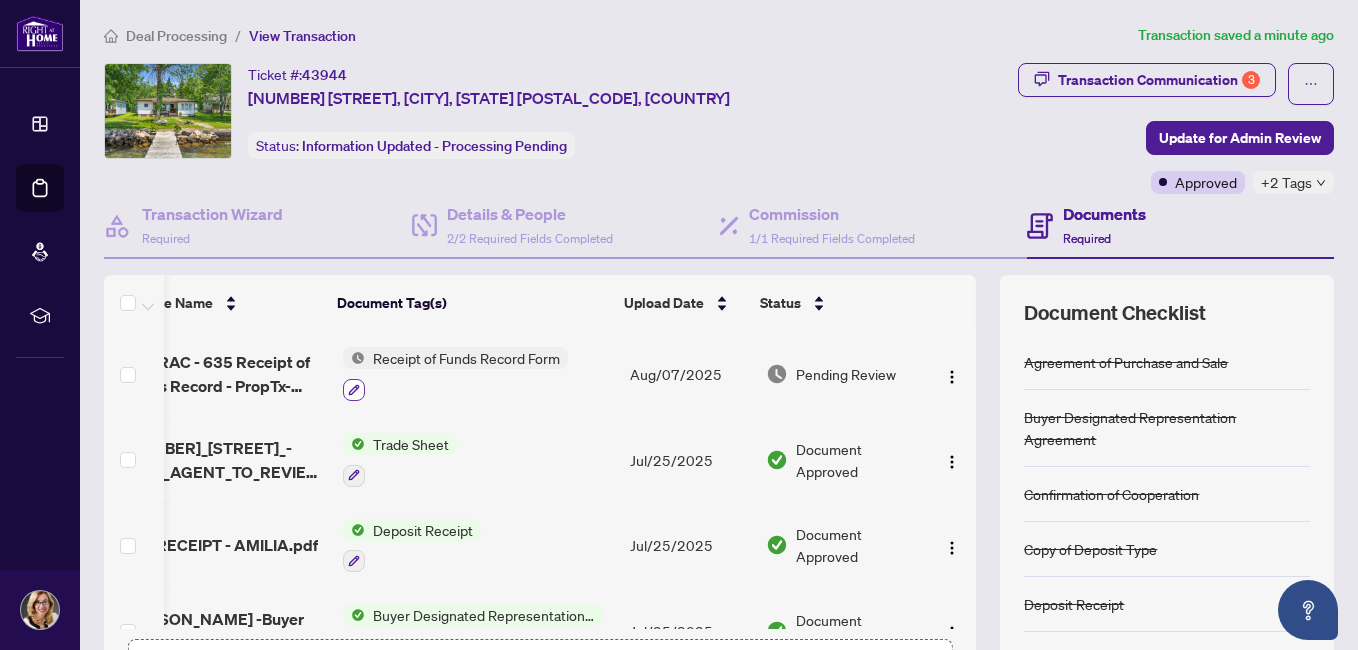 click 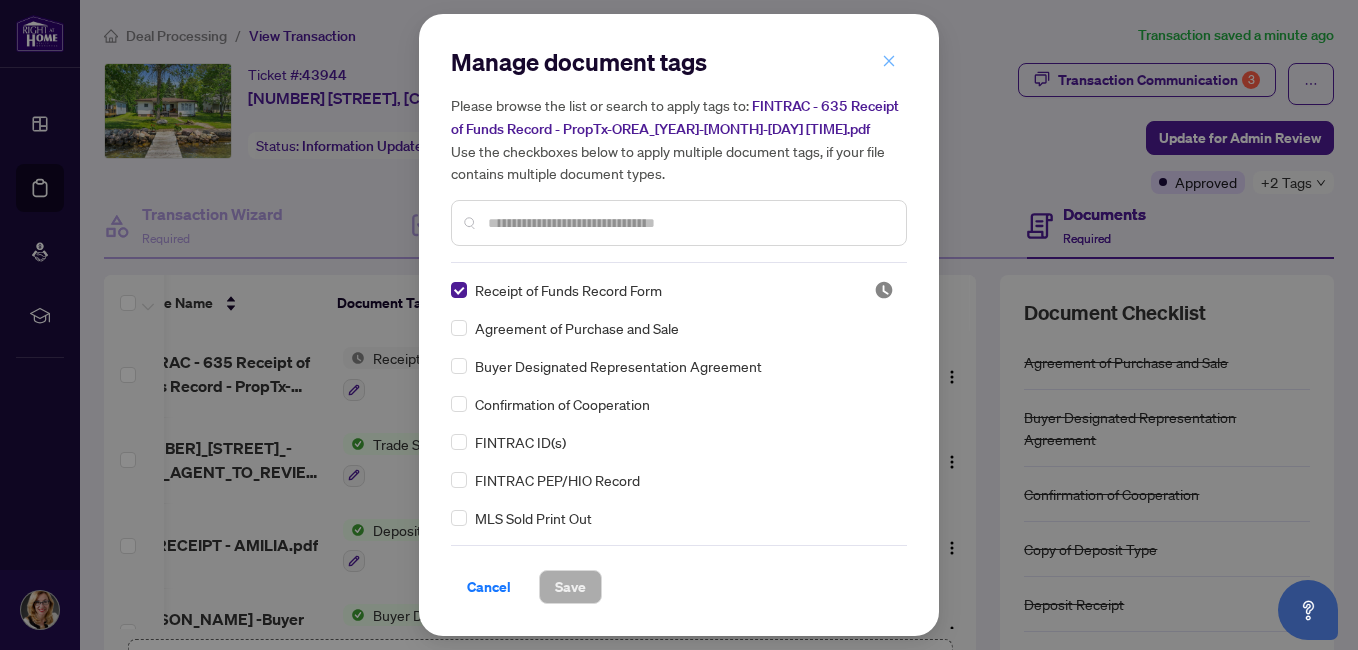 click 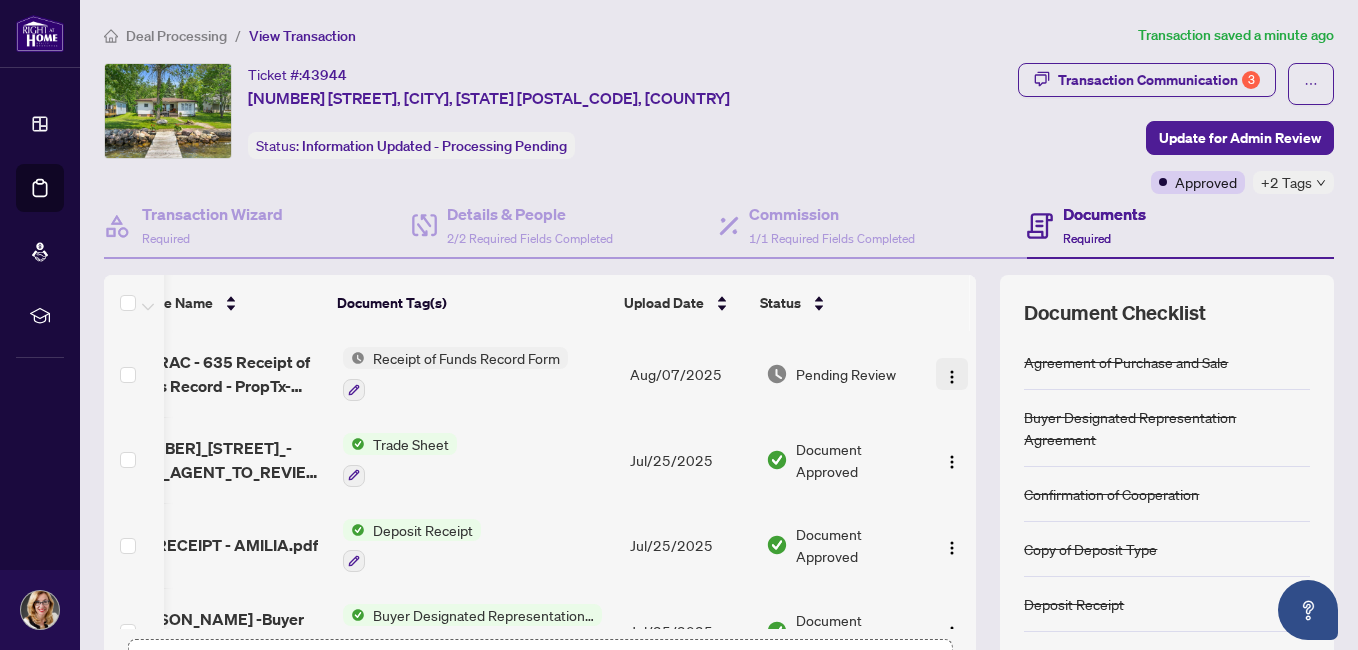 click at bounding box center [952, 377] 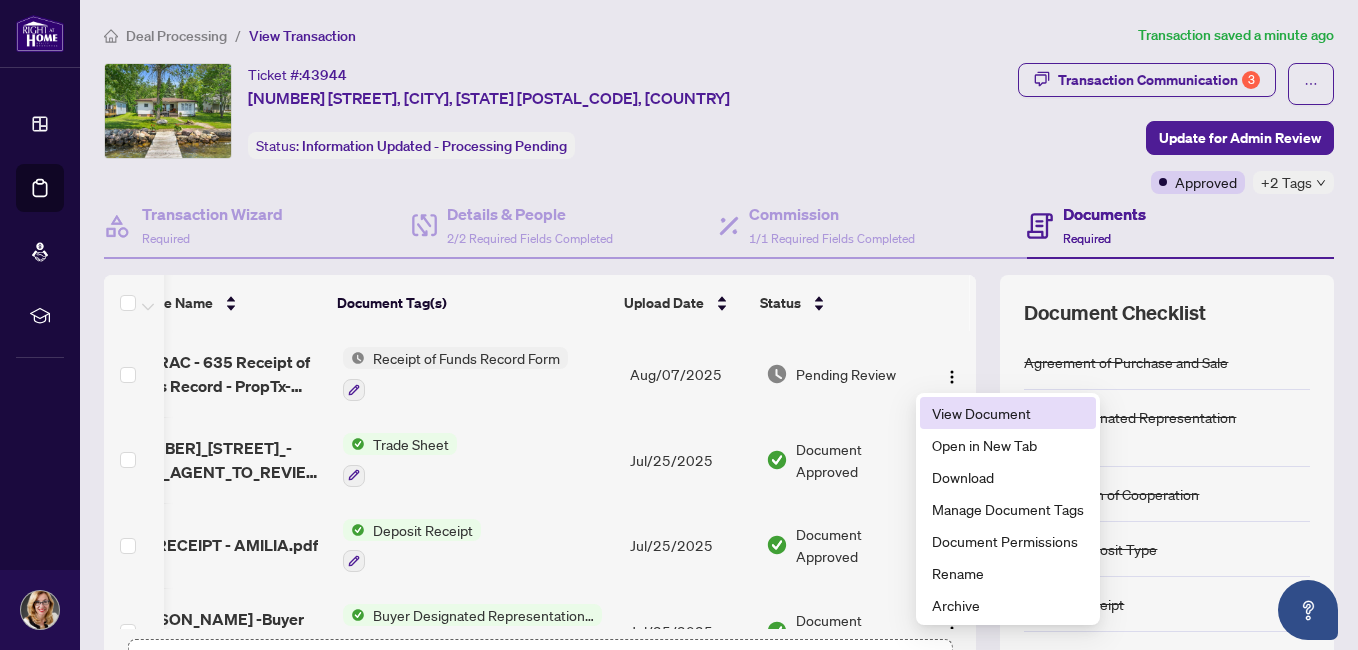 click on "View Document" at bounding box center (1008, 413) 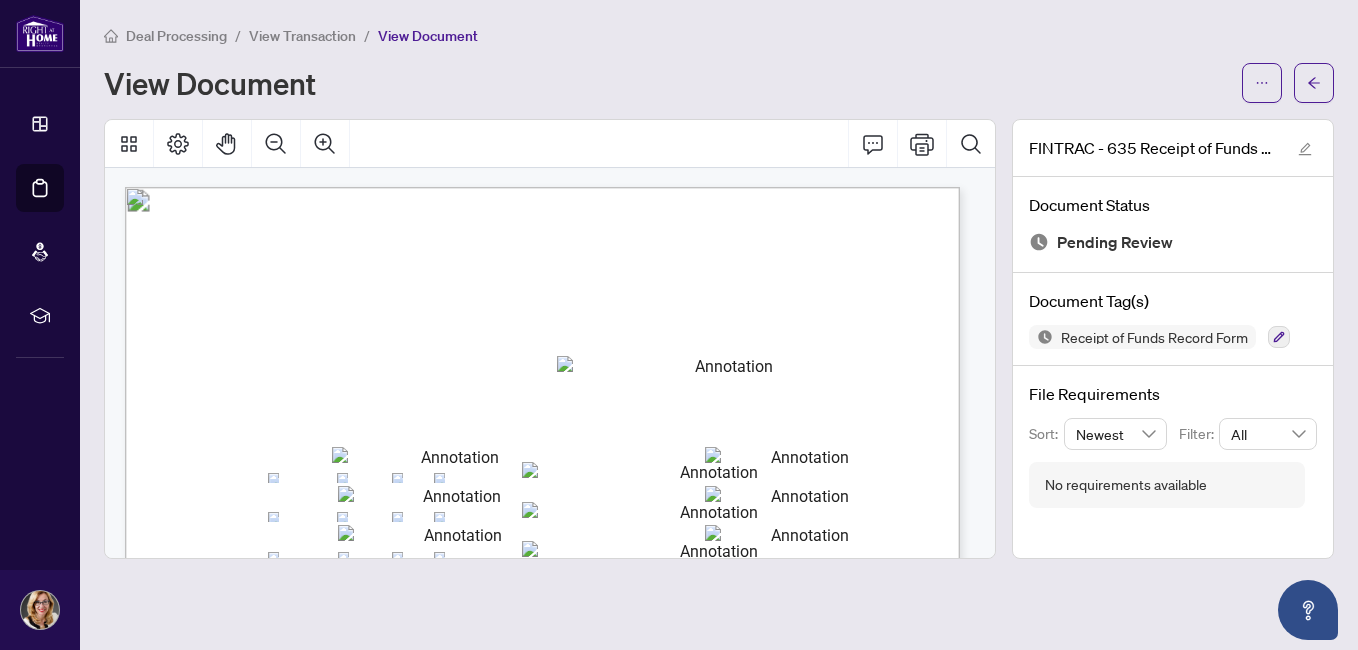 scroll, scrollTop: 1145, scrollLeft: 0, axis: vertical 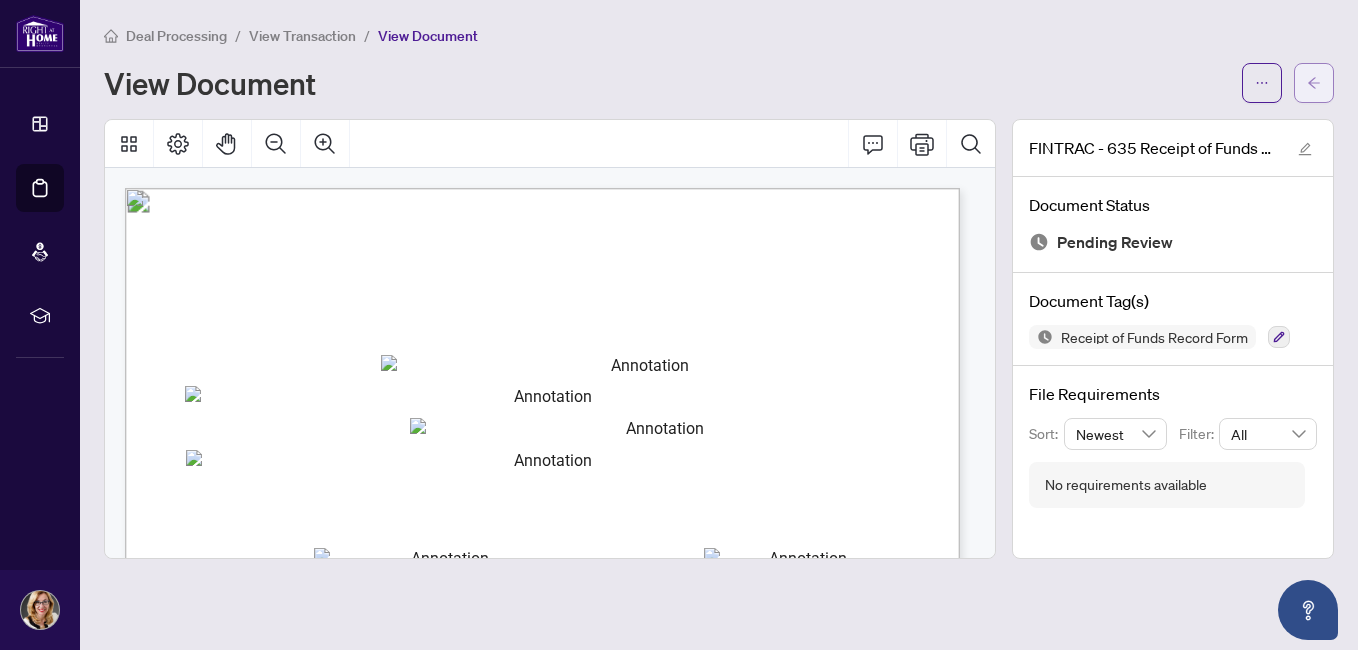 click 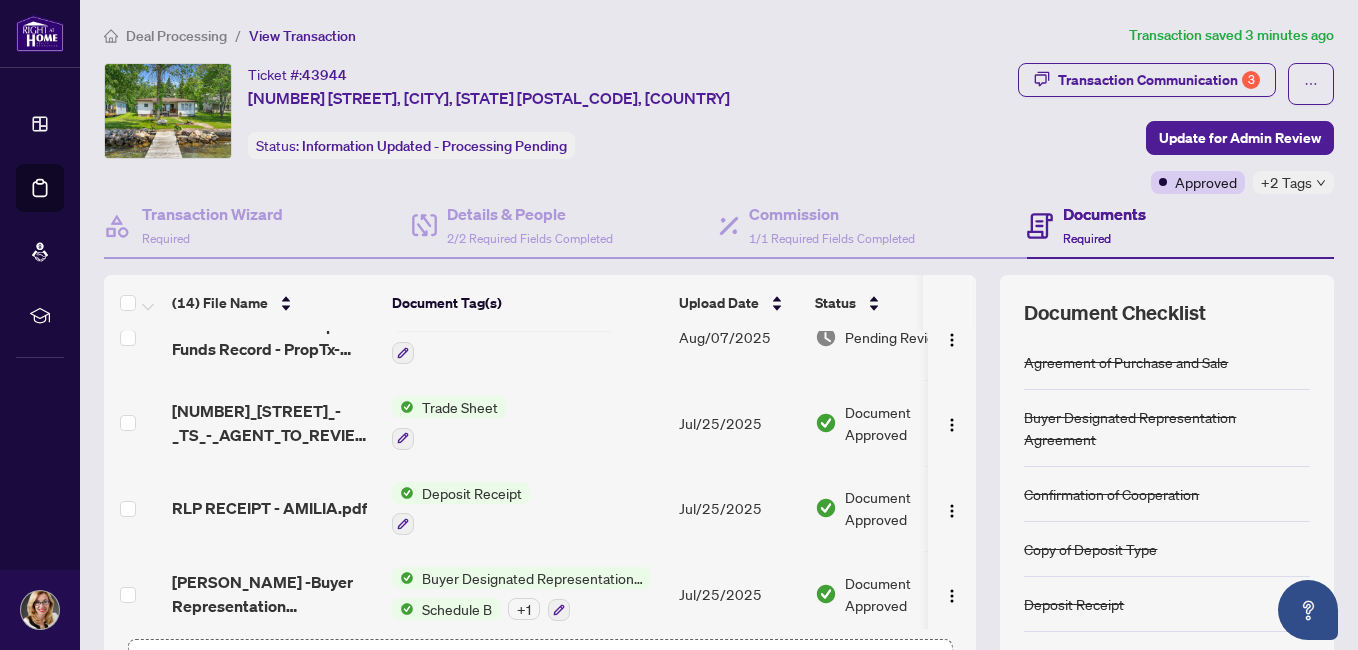 scroll, scrollTop: 84, scrollLeft: 69, axis: both 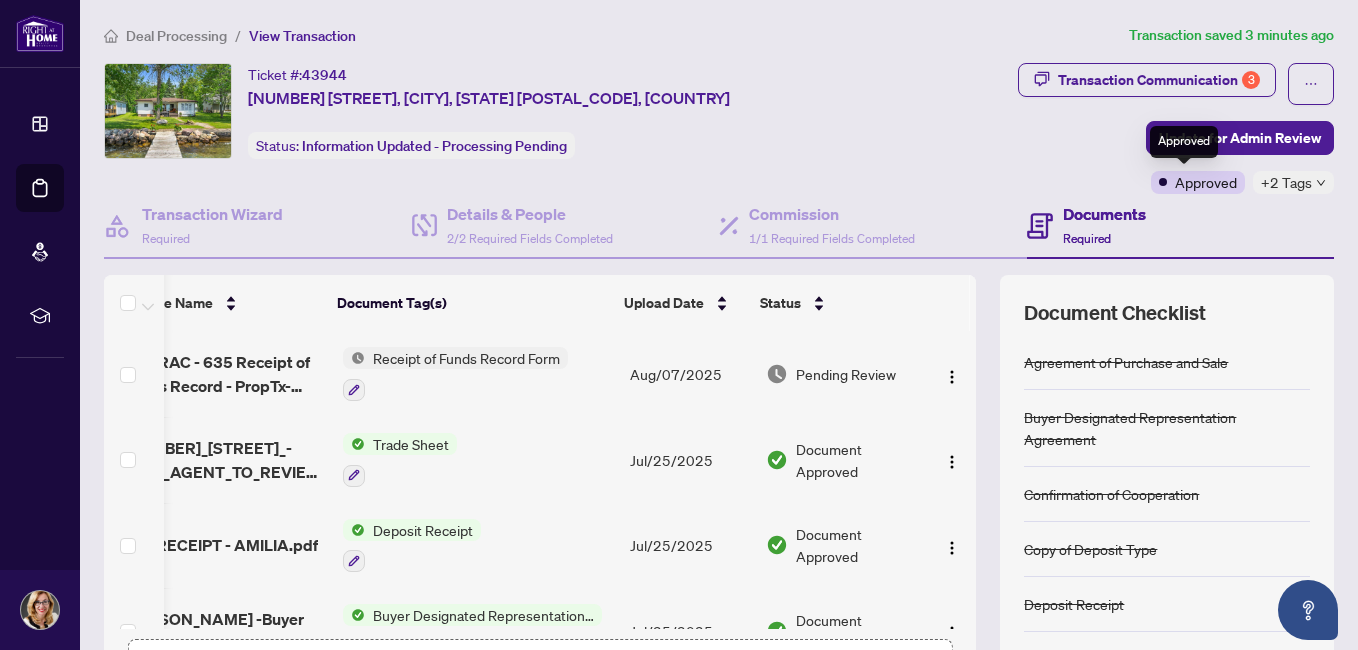 click on "Approved" at bounding box center (1198, 182) 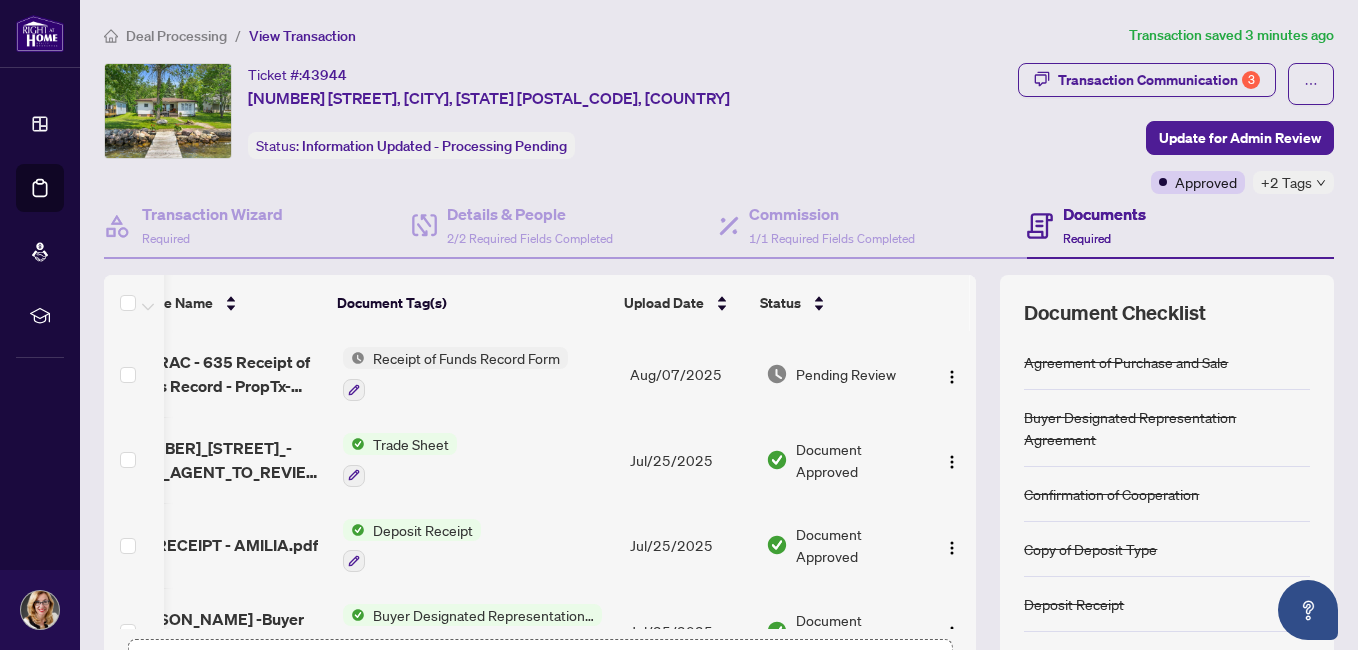 click 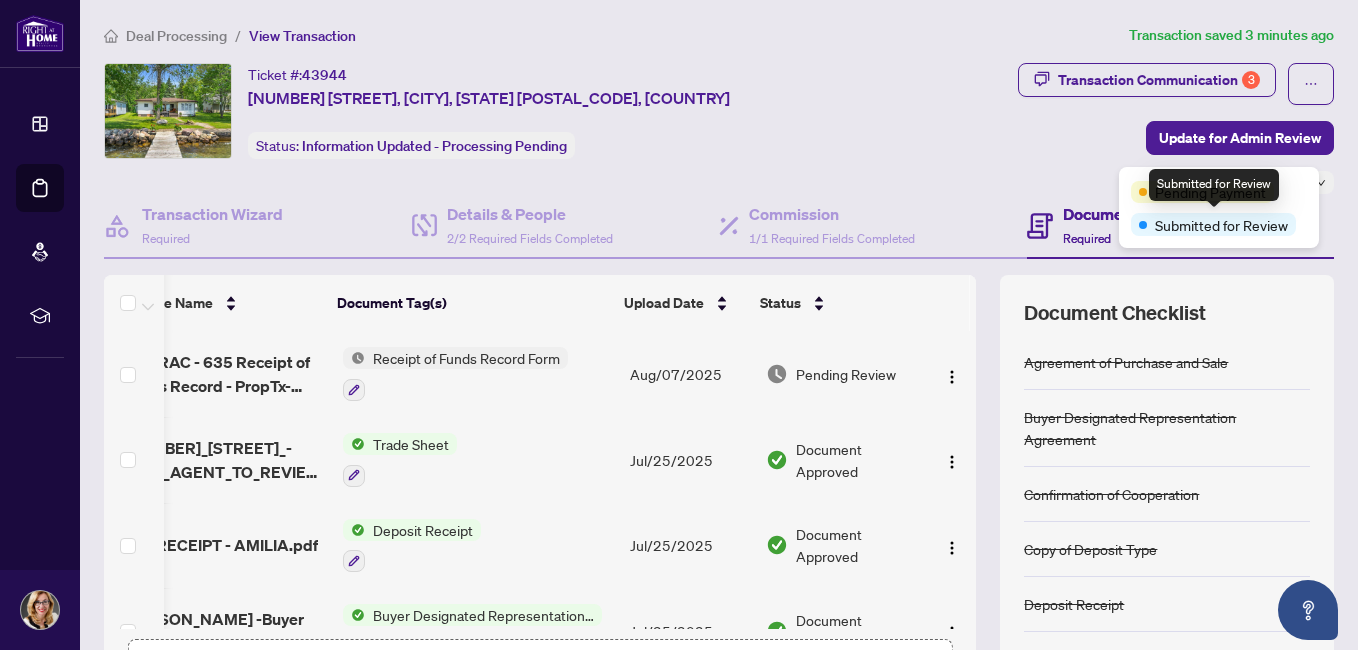 click on "Submitted for Review" at bounding box center (1213, 224) 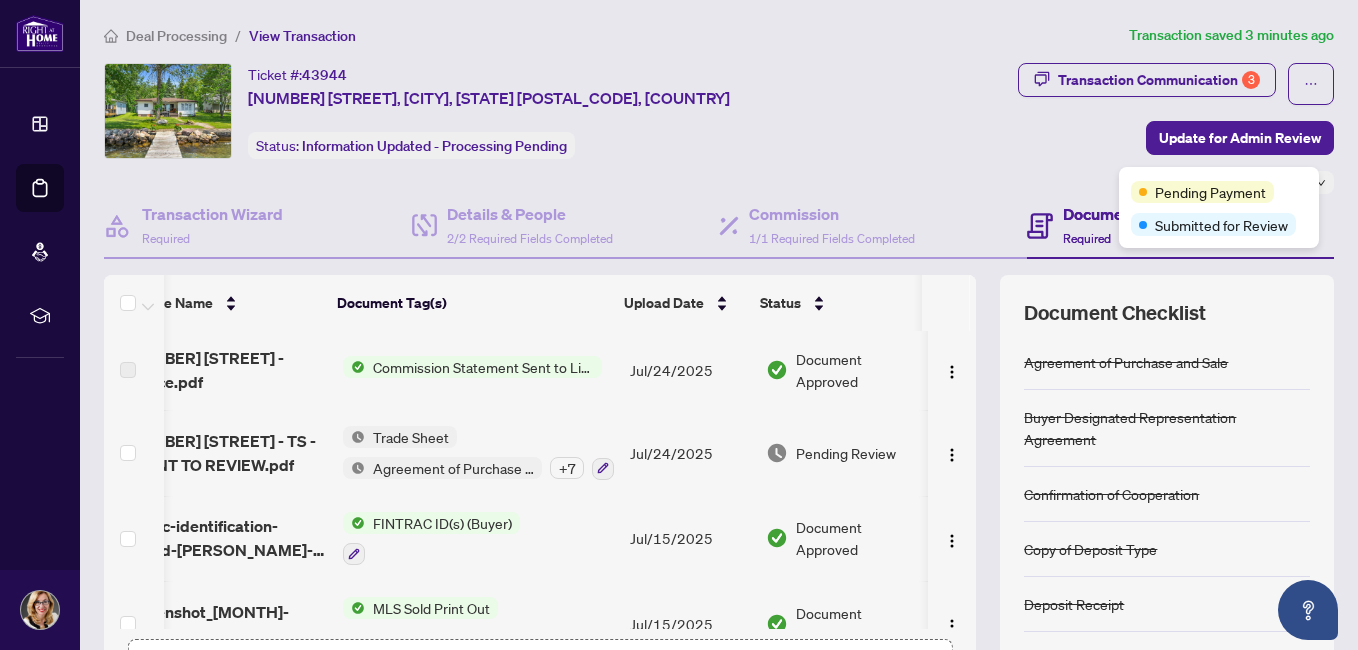 scroll, scrollTop: 344, scrollLeft: 41, axis: both 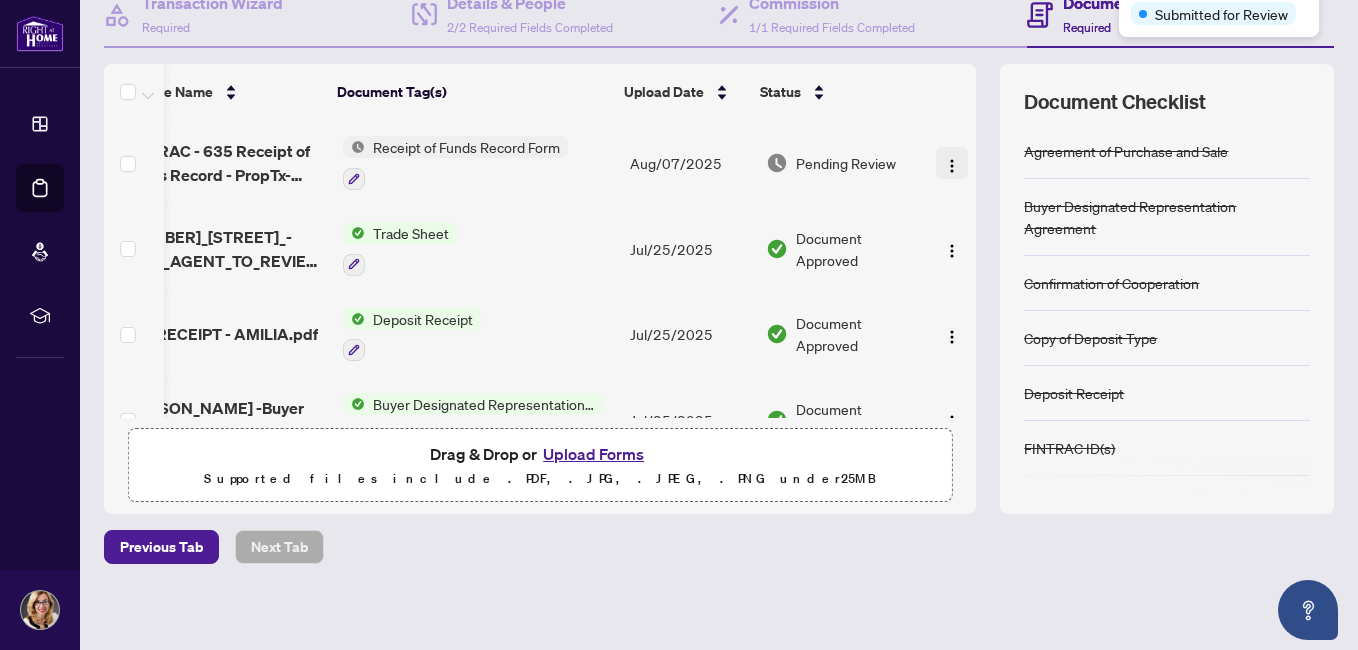 click at bounding box center (952, 166) 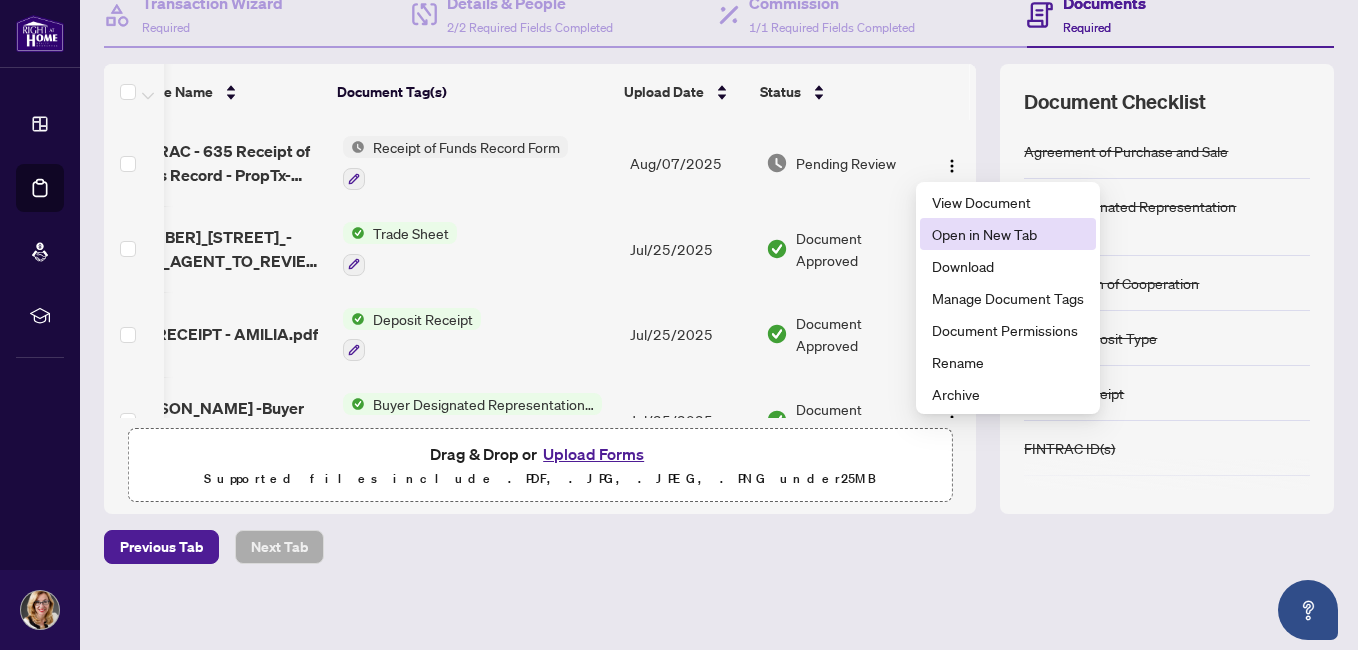 click on "Open in New Tab" at bounding box center [1008, 234] 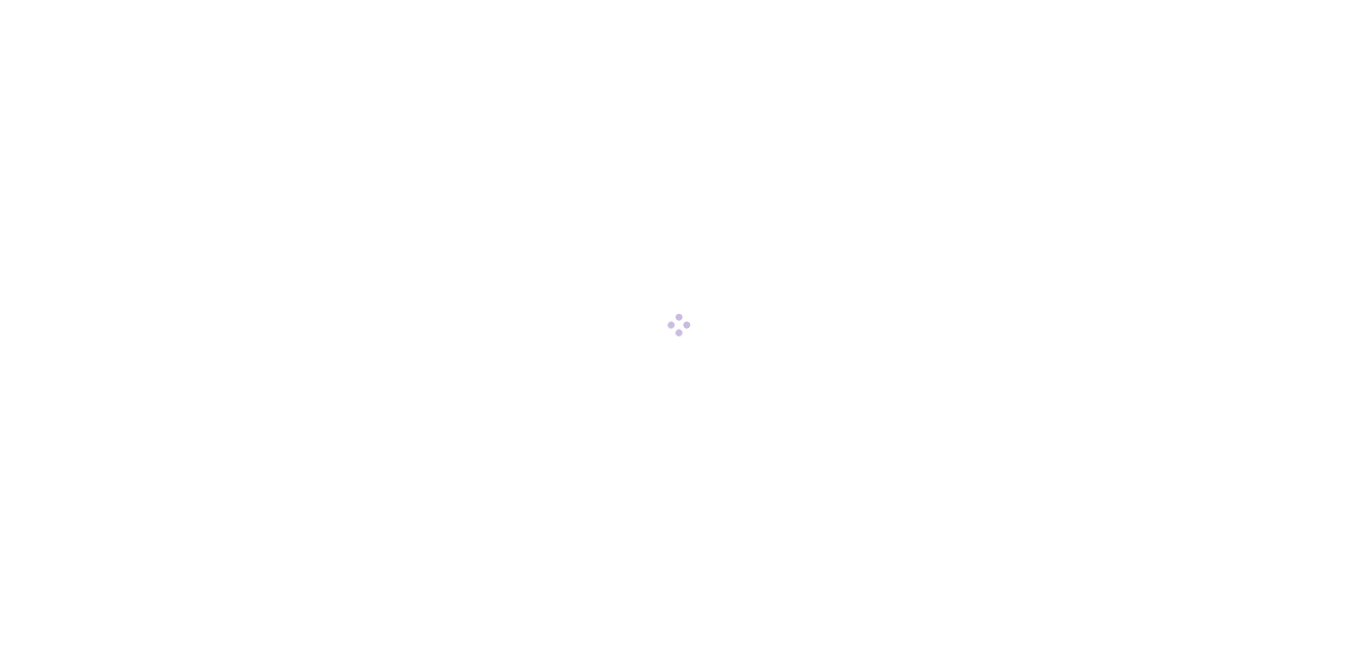 scroll, scrollTop: 0, scrollLeft: 0, axis: both 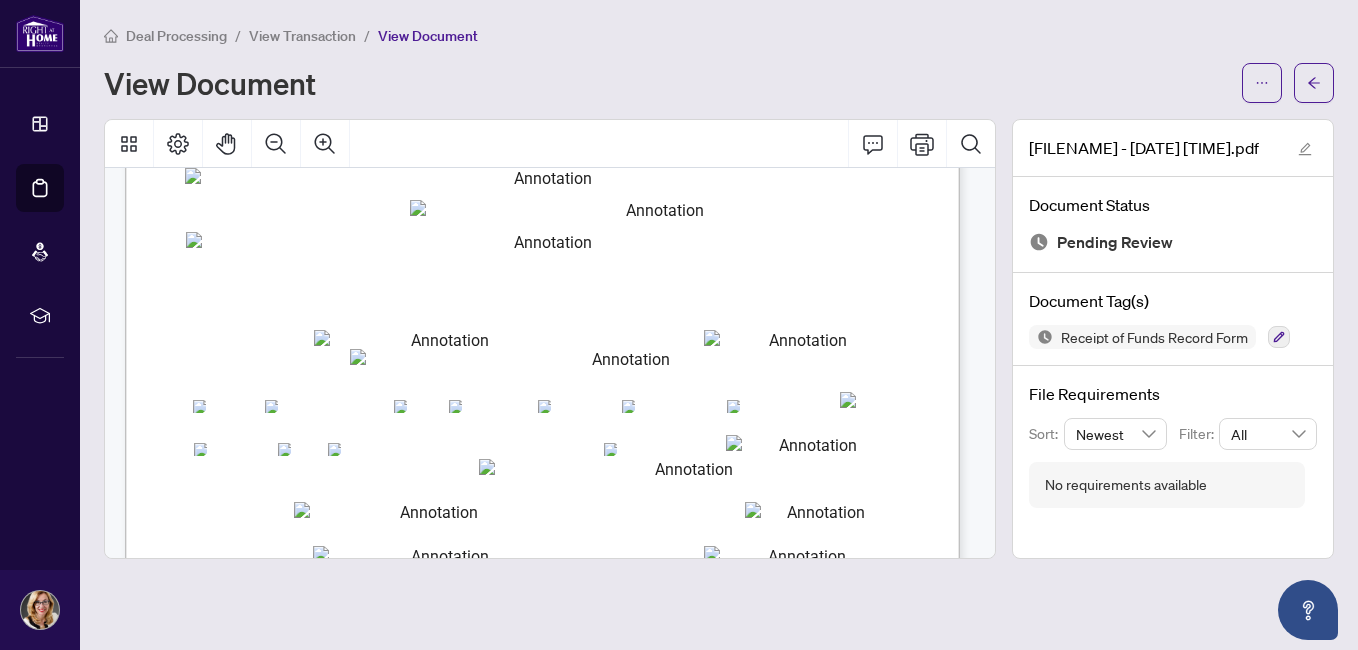 click on "Receipt of Funds Record
Form 635
for use in the Province of Ontario  Receipt of Funds Record
A. BASIC TRANSACTION INFORMATION
Transaction Property Address:  .  .  .  .  .  .  .  .  .  .  .  .  .  .  .  .  .  .  .  .  .  .  .  .  .  .  .  .  .  .  .  .  .  .  .  .  .  .  .  .  .  .  .  .  .  .  .  .  .  .  .  .  .  .  .  .  .  .  .  .  .  .  .  .  .  .  .  .  .  .  .  .  .
. . . . . . . . . . . . . . . . . . . . . . . . . . . . . . . . . . . . . . . . . . . . . . . . . . . . . . . . . . . . . . . . . . . . . . . . . . . . . . . . . . . . . . . . . . . . . . . . . . . .
Sales Representative/Broker Name:  .  .  .  .  .  .  .  .  .  .  .  .  .  .  .  .  .  .  .  .  .  .  .  .  .  .  .  .  .  .  .  .  .  .  .  .  .  .  .  .  .  .  .  .  .  .  .  .  .  .  .  .  .  .  .  .  .  .  .  .  .  .  .  .  .  .  .  .  .
B. INFORMATION ON FUNDS
Amount of Funds:  .  .  .  .  .  .  .  .  .  .  .  .  .  .  .  .  .  .  .  .  .  .  .  .  .  .  .  .  .  .  .  .  .  .  .  .  .  Currency of Funds:  .  .  .  .  .  .  .  .  ." at bounding box center (694, 707) 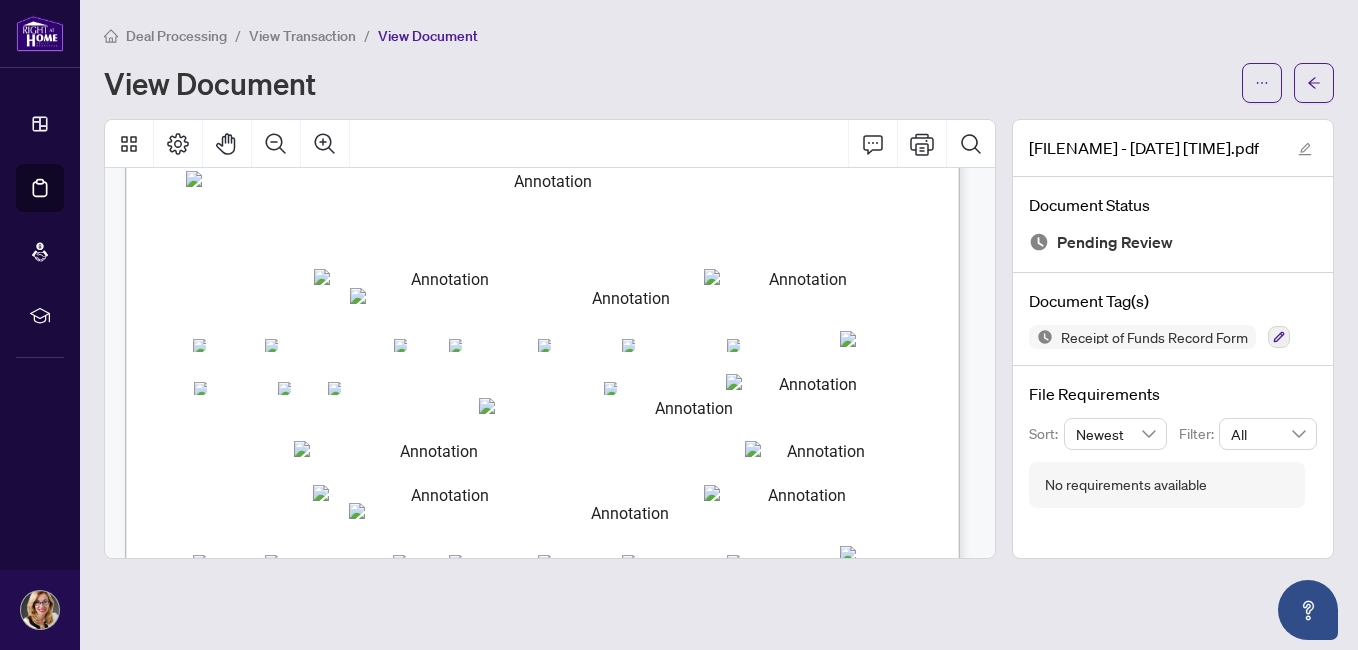 scroll, scrollTop: 304, scrollLeft: 0, axis: vertical 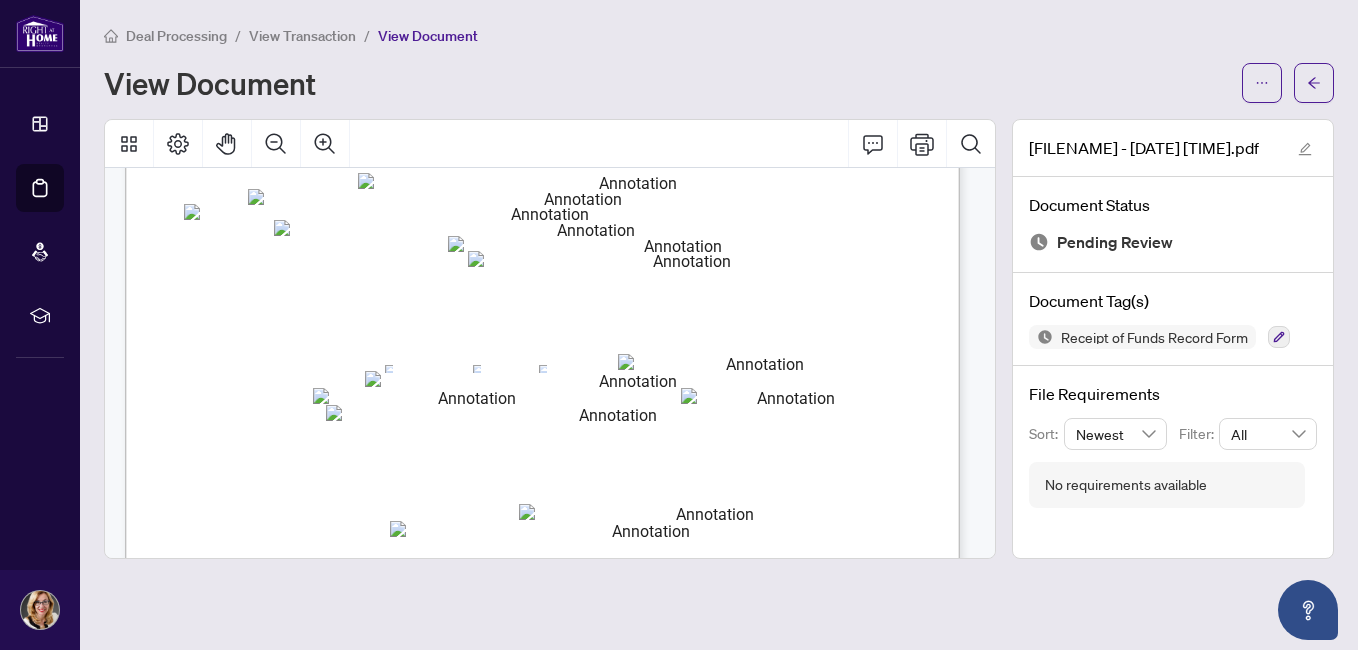 click on "Receipt of Funds Record
Form 635
for use in the Province of Ontario  Receipt of Funds Record
A. BASIC TRANSACTION INFORMATION
Transaction Property Address:  .  .  .  .  .  .  .  .  .  .  .  .  .  .  .  .  .  .  .  .  .  .  .  .  .  .  .  .  .  .  .  .  .  .  .  .  .  .  .  .  .  .  .  .  .  .  .  .  .  .  .  .  .  .  .  .  .  .  .  .  .  .  .  .  .  .  .  .  .  .  .  .  .
. . . . . . . . . . . . . . . . . . . . . . . . . . . . . . . . . . . . . . . . . . . . . . . . . . . . . . . . . . . . . . . . . . . . . . . . . . . . . . . . . . . . . . . . . . . . . . . . . . . .
Sales Representative/Broker Name:  .  .  .  .  .  .  .  .  .  .  .  .  .  .  .  .  .  .  .  .  .  .  .  .  .  .  .  .  .  .  .  .  .  .  .  .  .  .  .  .  .  .  .  .  .  .  .  .  .  .  .  .  .  .  .  .  .  .  .  .  .  .  .  .  .  .  .  .  .
B. INFORMATION ON FUNDS
Amount of Funds:  .  .  .  .  .  .  .  .  .  .  .  .  .  .  .  .  .  .  .  .  .  .  .  .  .  .  .  .  .  .  .  .  .  .  .  .  .  Currency of Funds:  .  .  .  .  .  .  .  .  ." at bounding box center [532, 705] 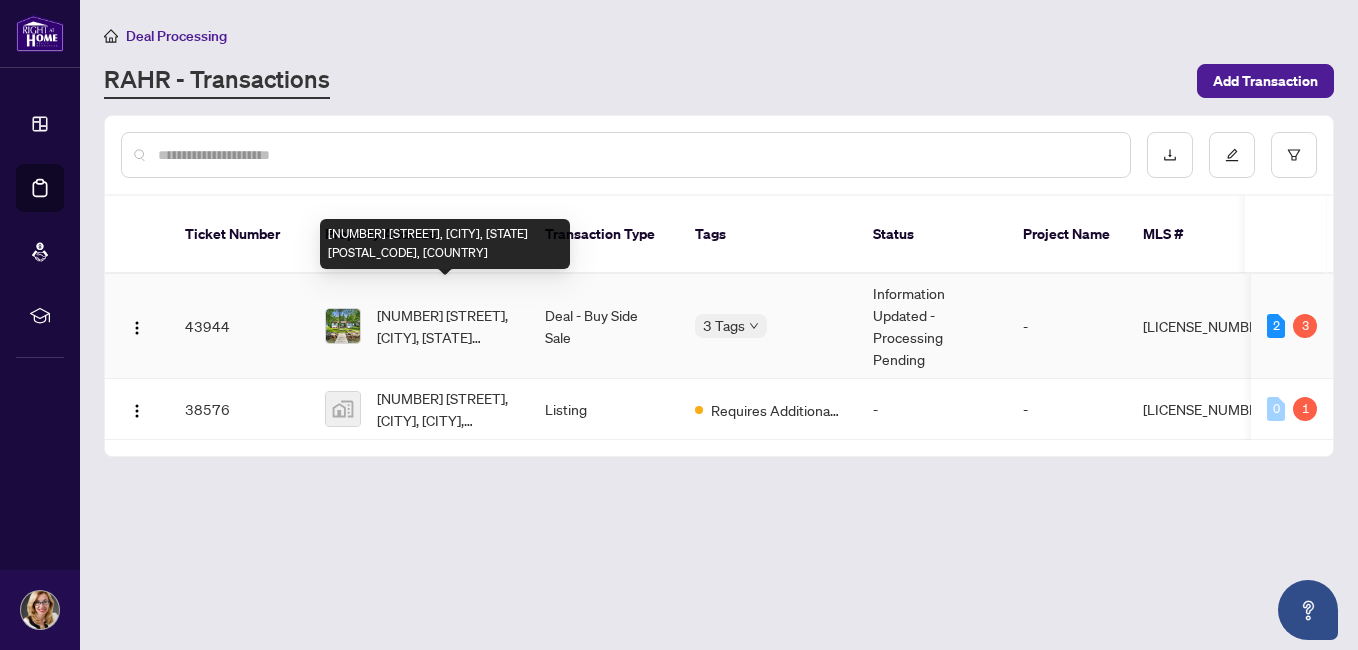 click on "[NUMBER] [STREET], [CITY], [STATE] [POSTAL_CODE], [COUNTRY]" at bounding box center (445, 326) 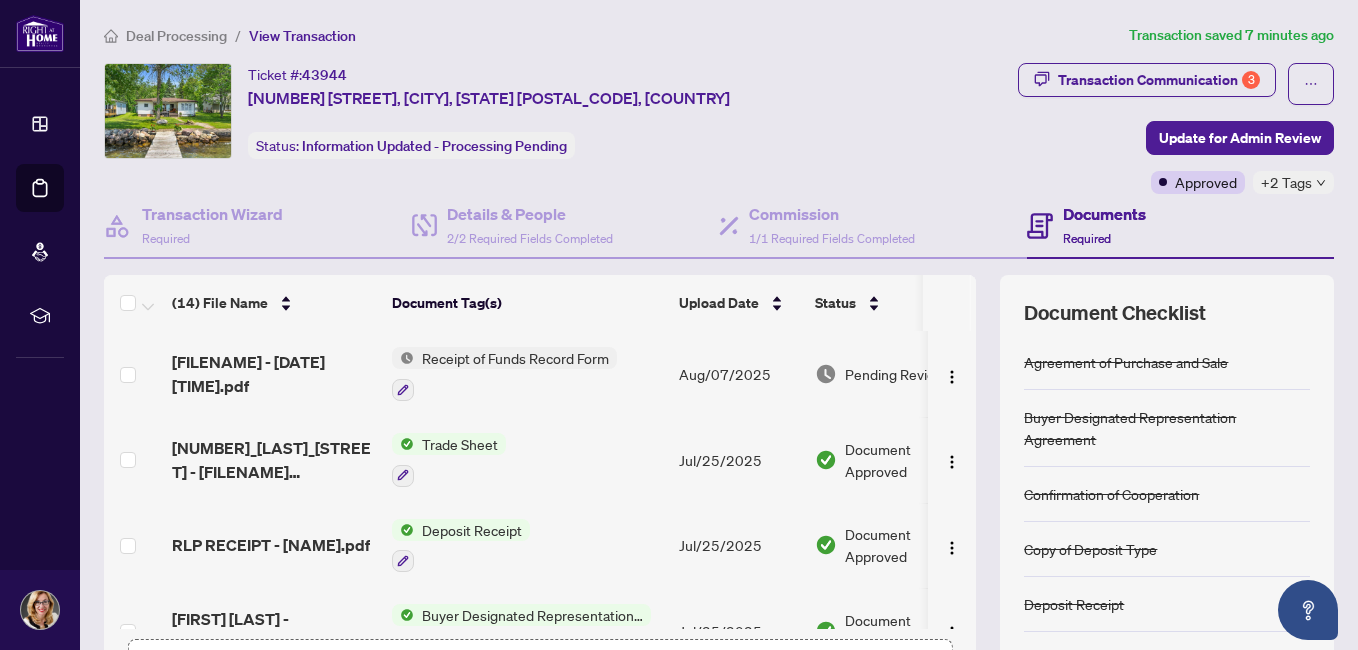 click on "Receipt of Funds Record Form" at bounding box center (515, 358) 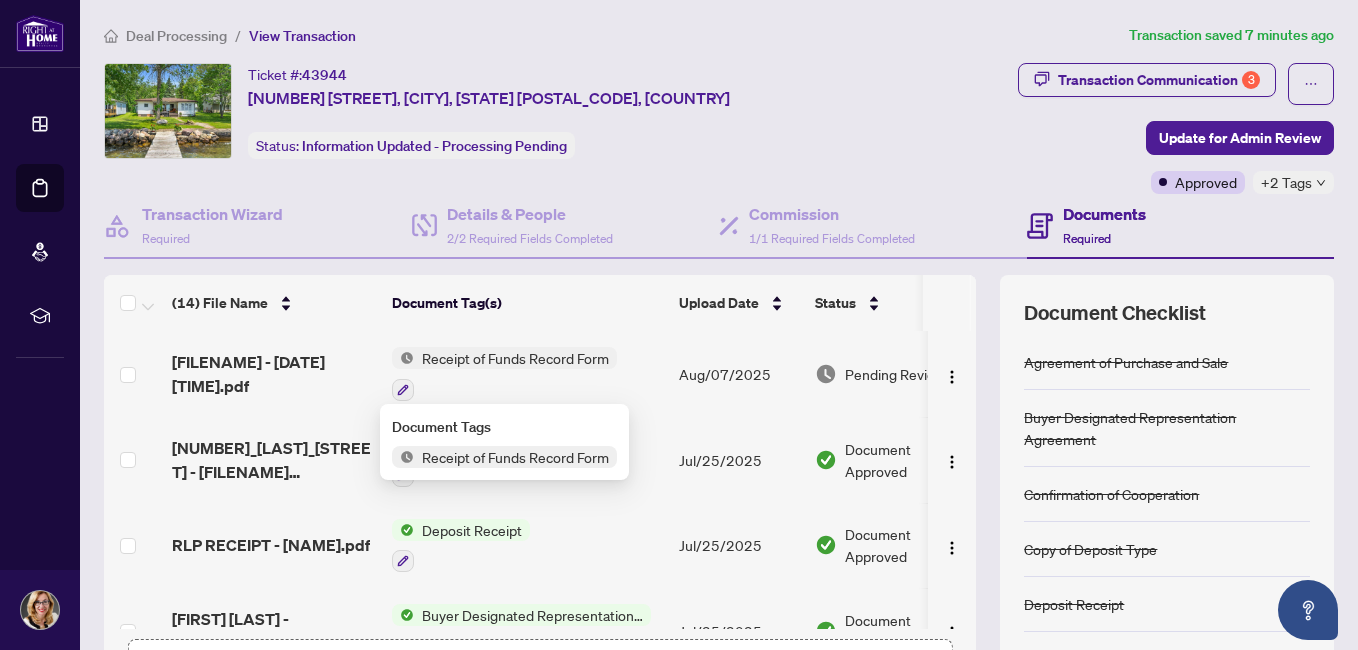 click on "Receipt of Funds Record Form" at bounding box center (515, 358) 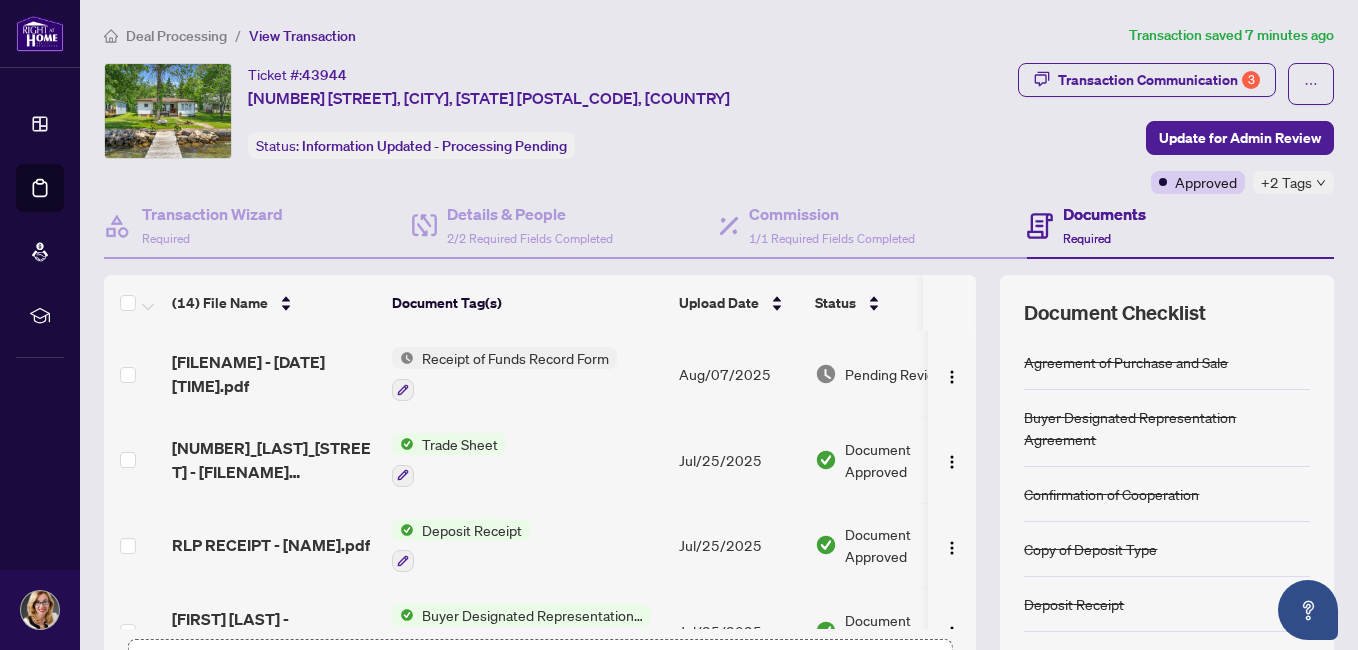 click on "Receipt of Funds Record Form" at bounding box center (515, 358) 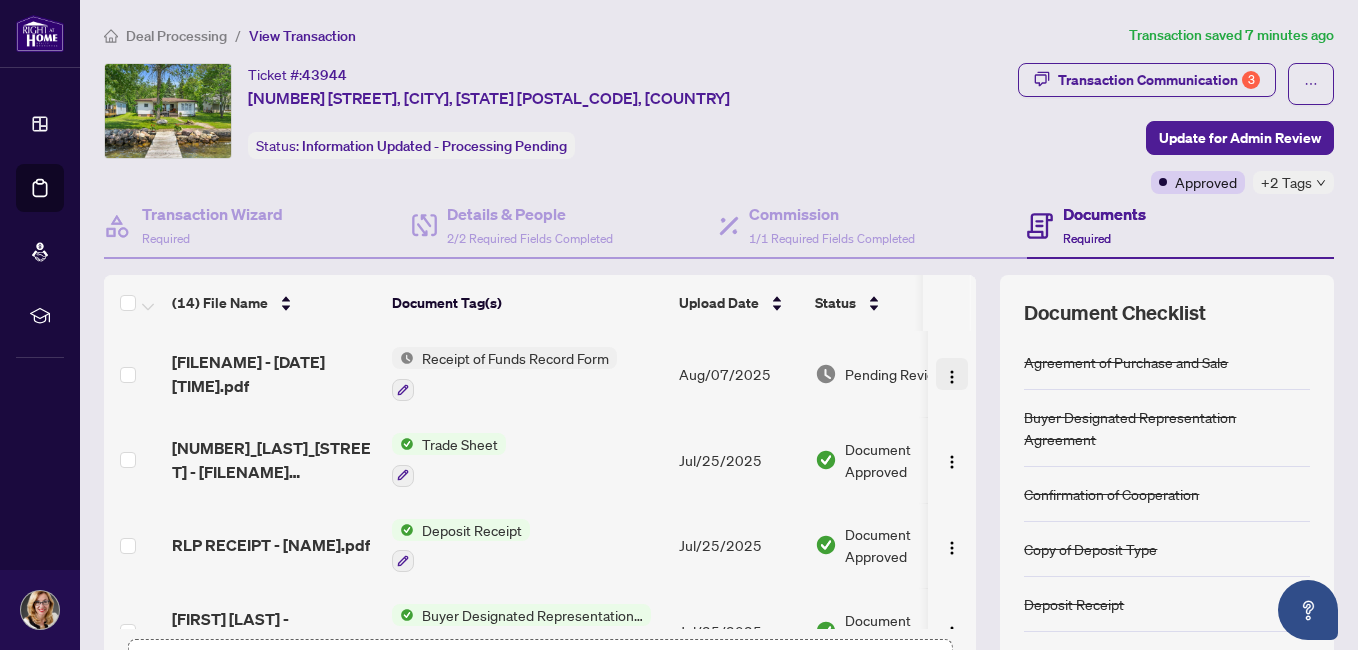 click at bounding box center (952, 377) 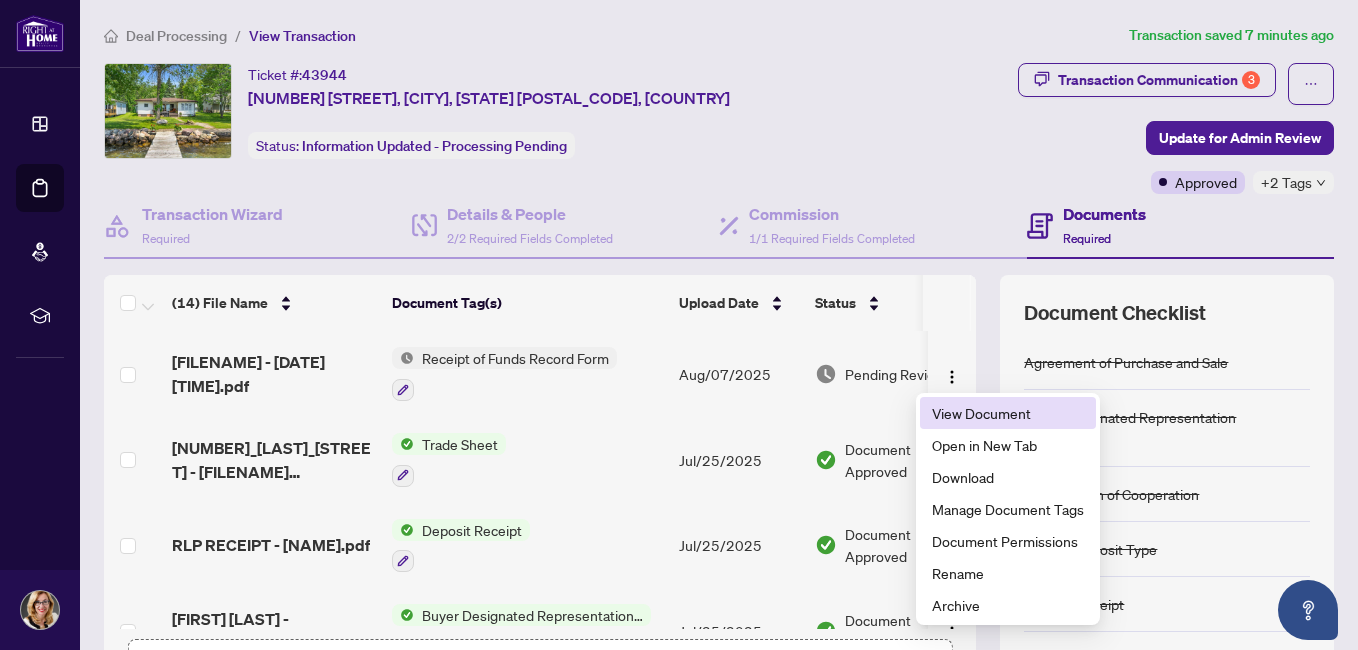 click on "View Document" at bounding box center (1008, 413) 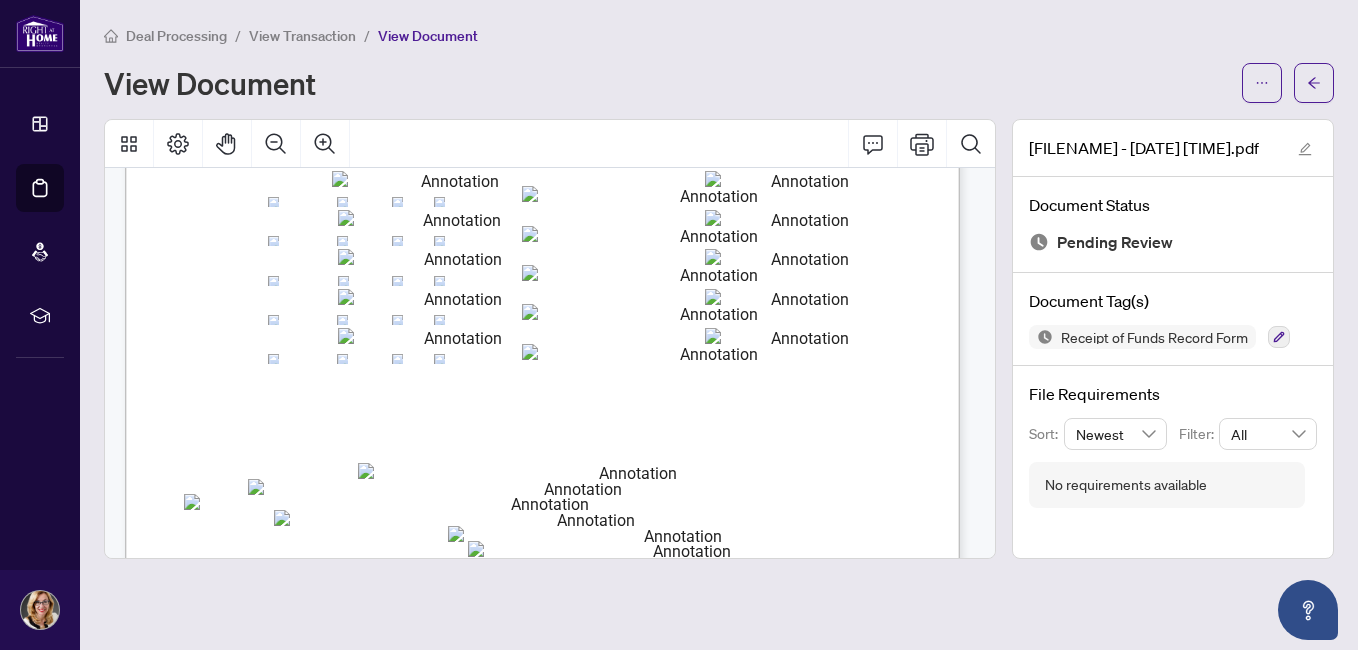 scroll, scrollTop: 1382, scrollLeft: 0, axis: vertical 